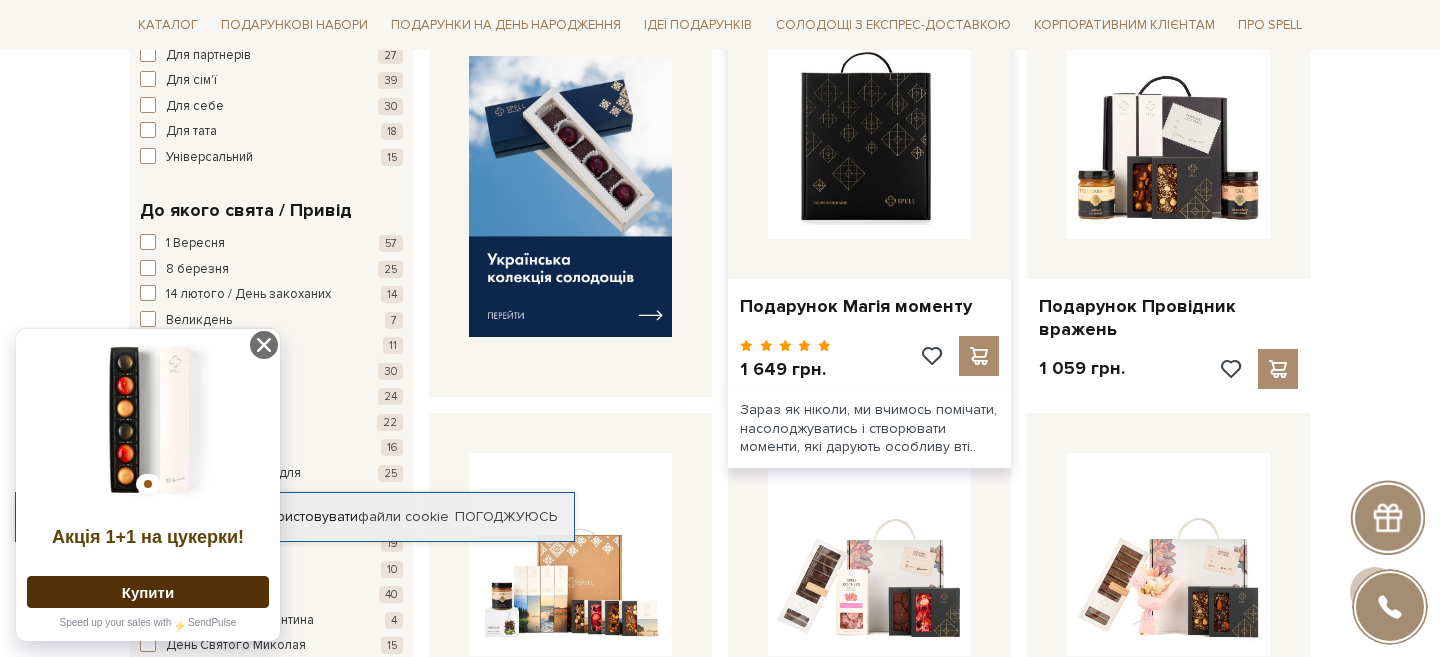 scroll, scrollTop: 820, scrollLeft: 0, axis: vertical 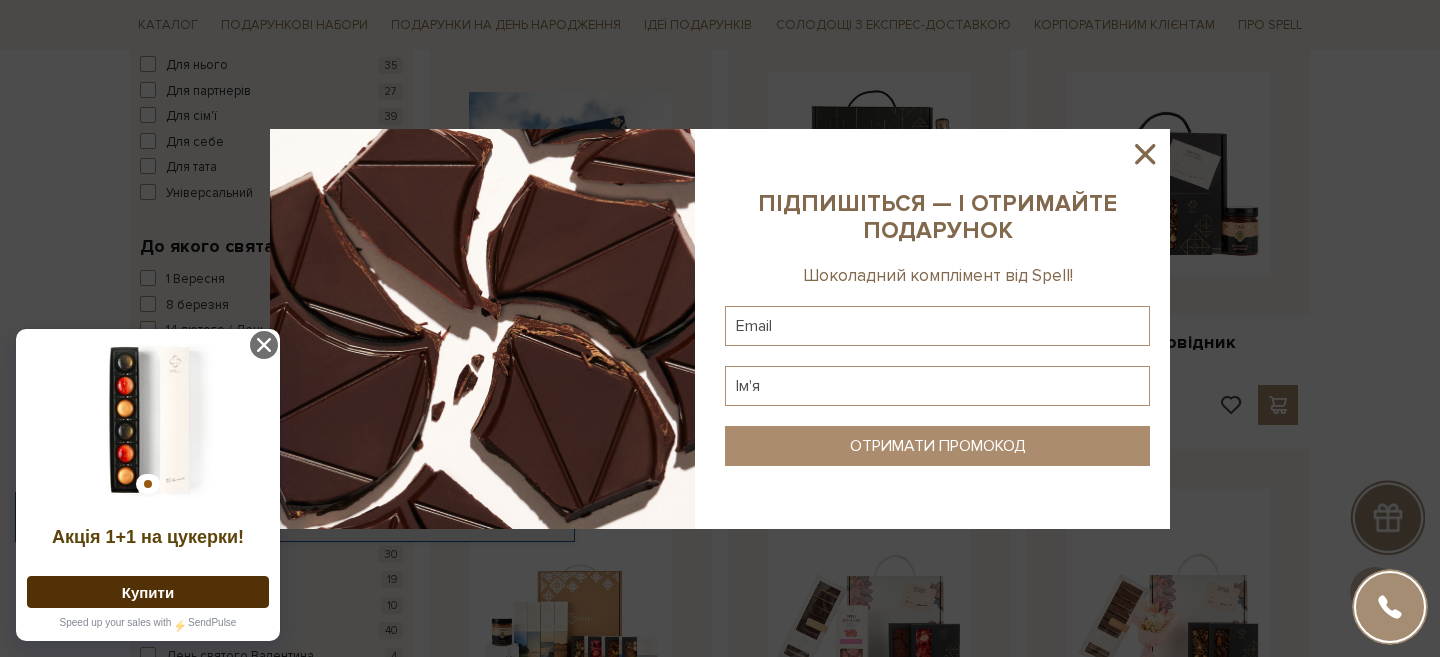 click 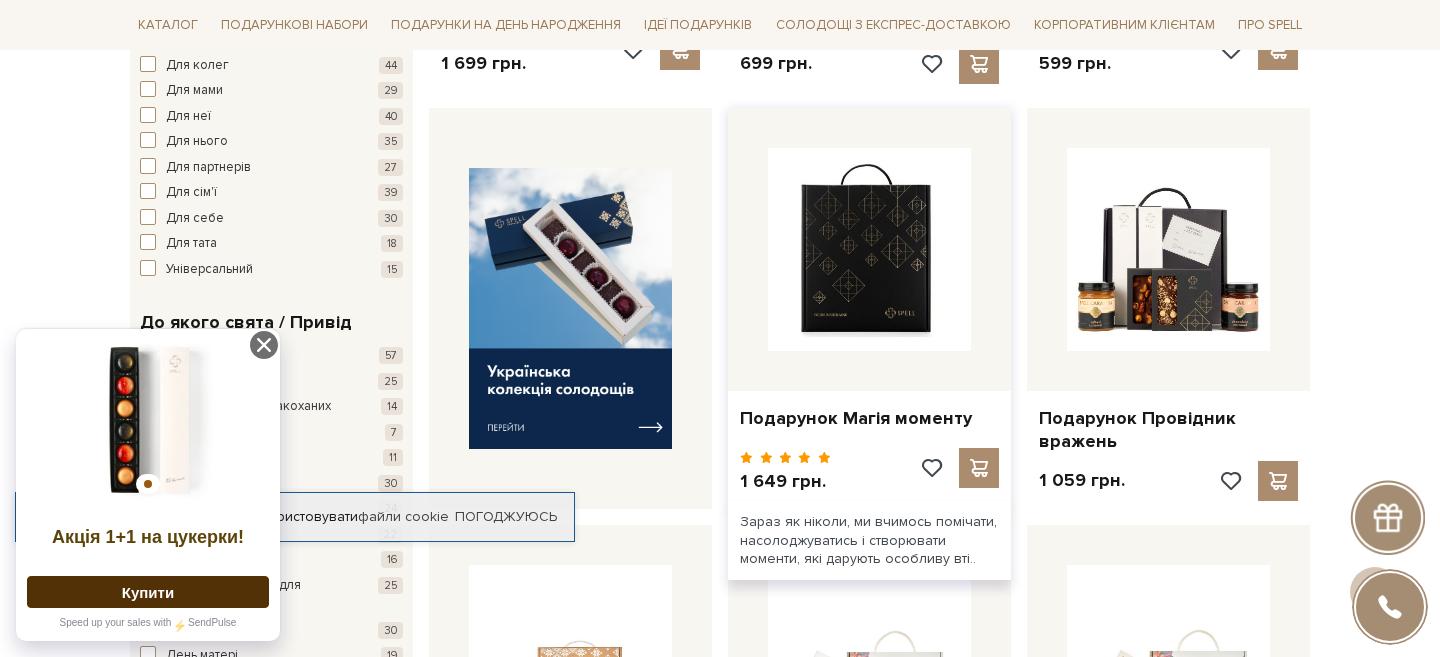 scroll, scrollTop: 289, scrollLeft: 0, axis: vertical 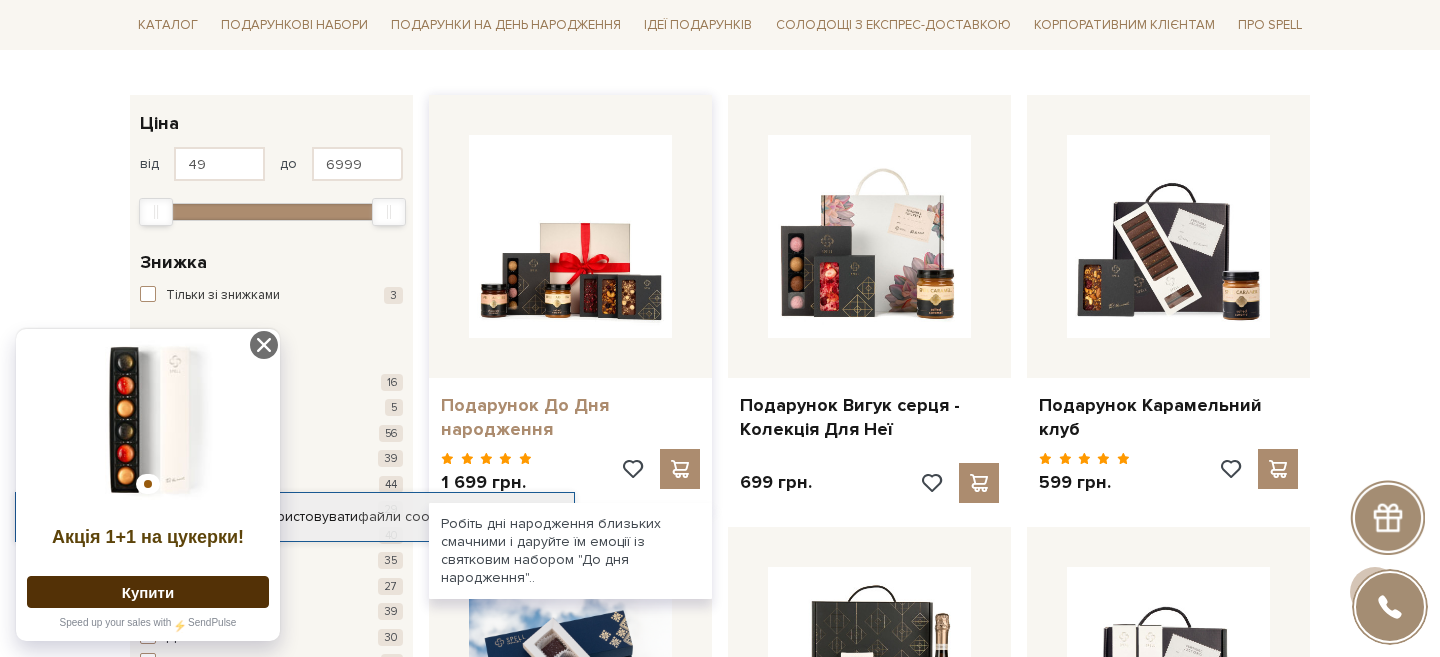 click on "Подарунок До Дня народження" at bounding box center [570, 417] 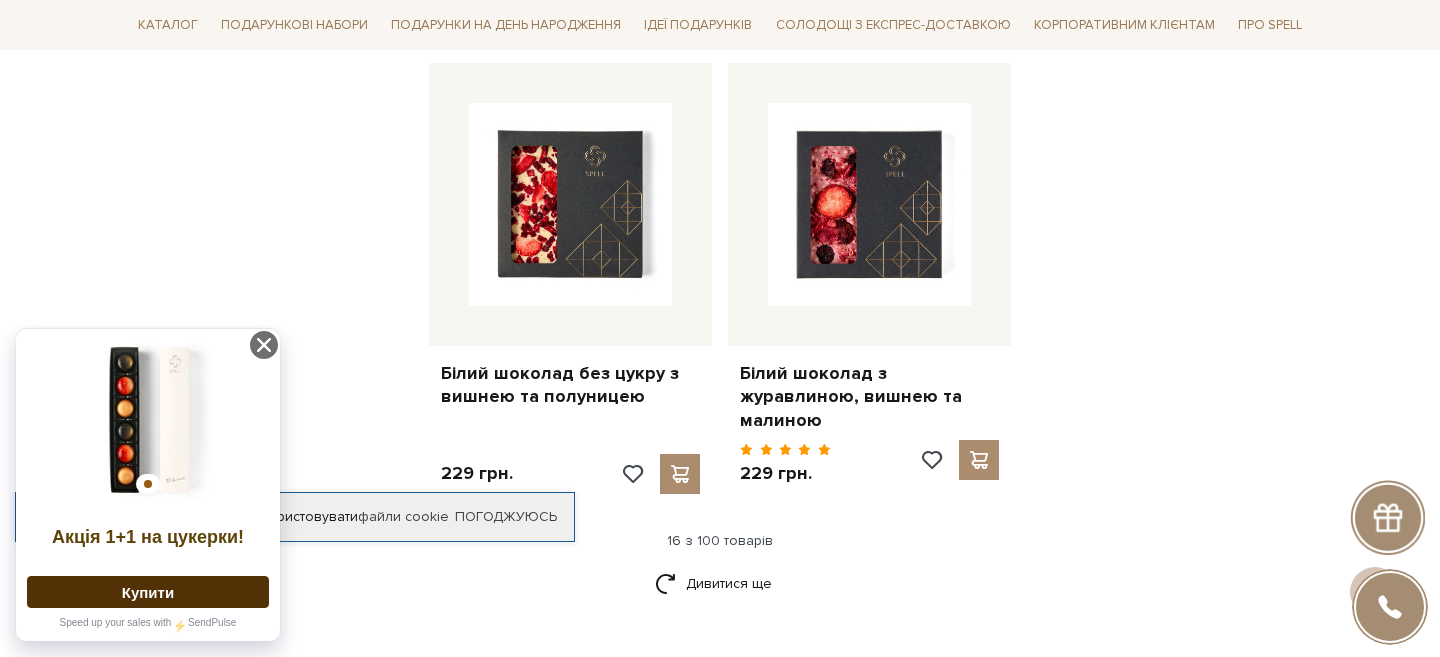 scroll, scrollTop: 0, scrollLeft: 0, axis: both 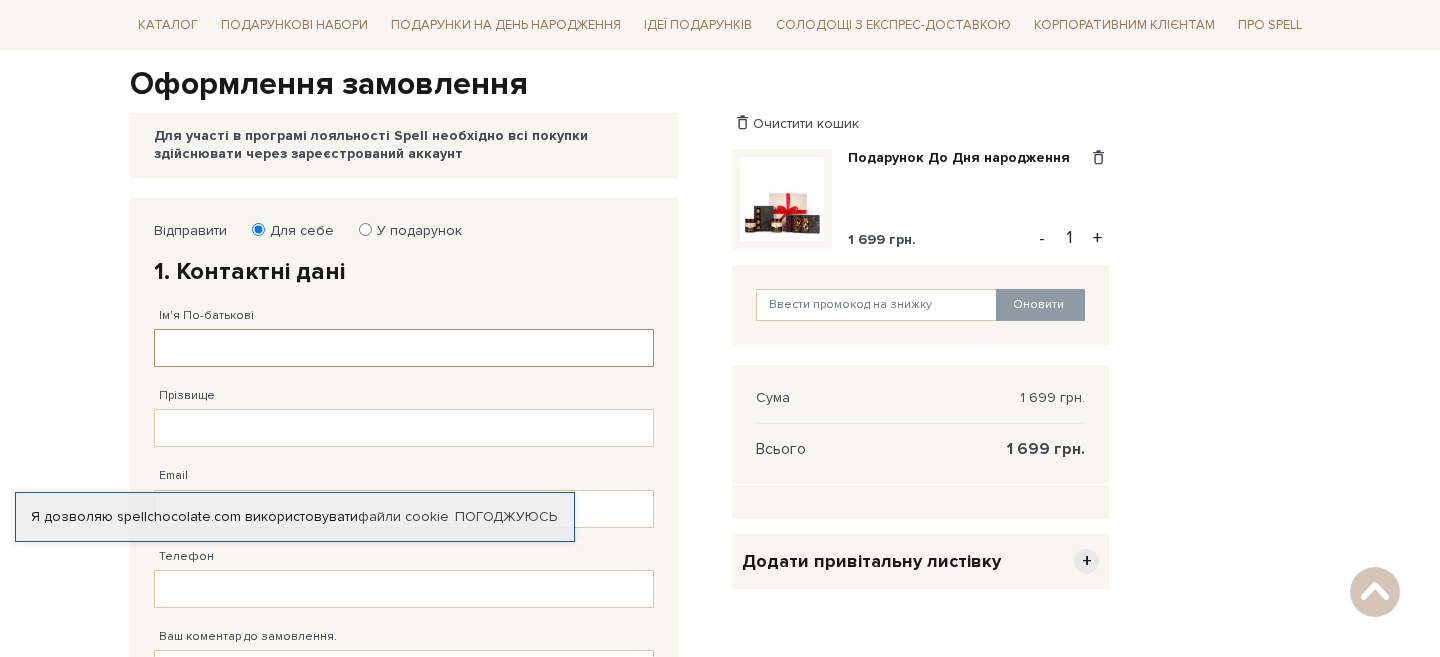click on "Ім'я По-батькові" at bounding box center (404, 348) 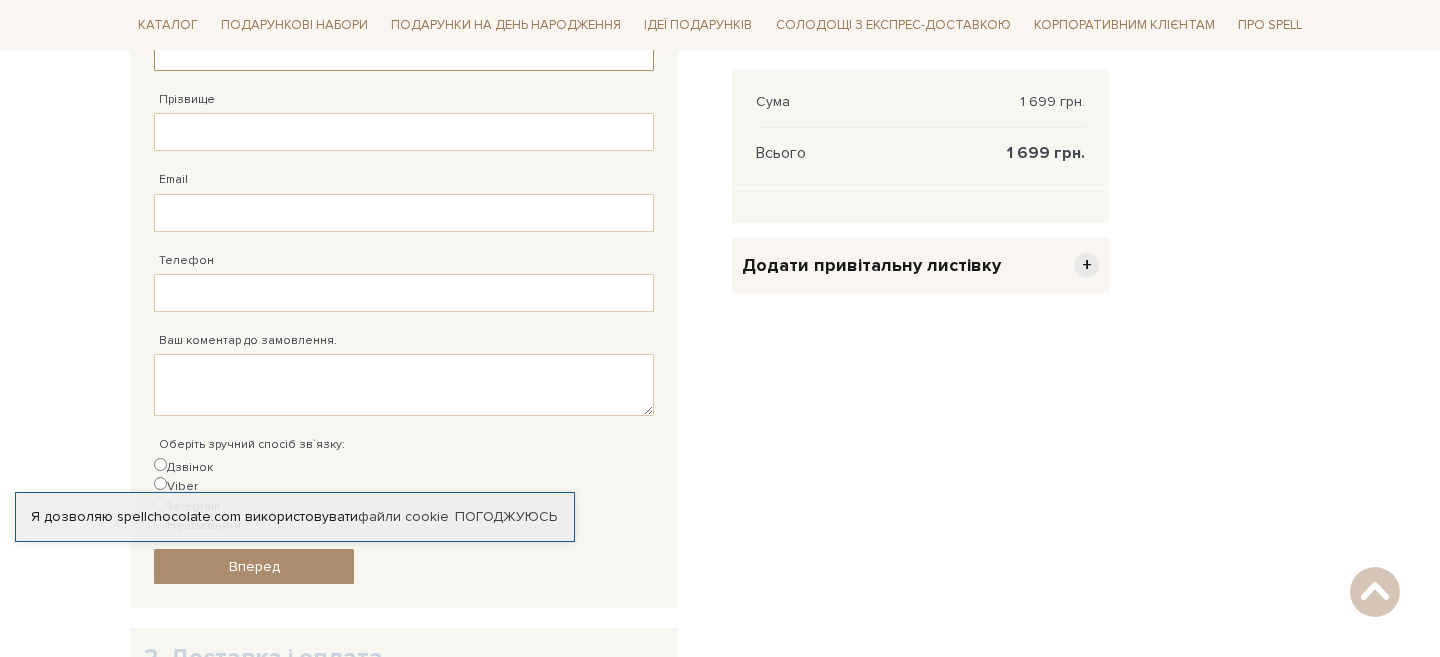 scroll, scrollTop: 313, scrollLeft: 0, axis: vertical 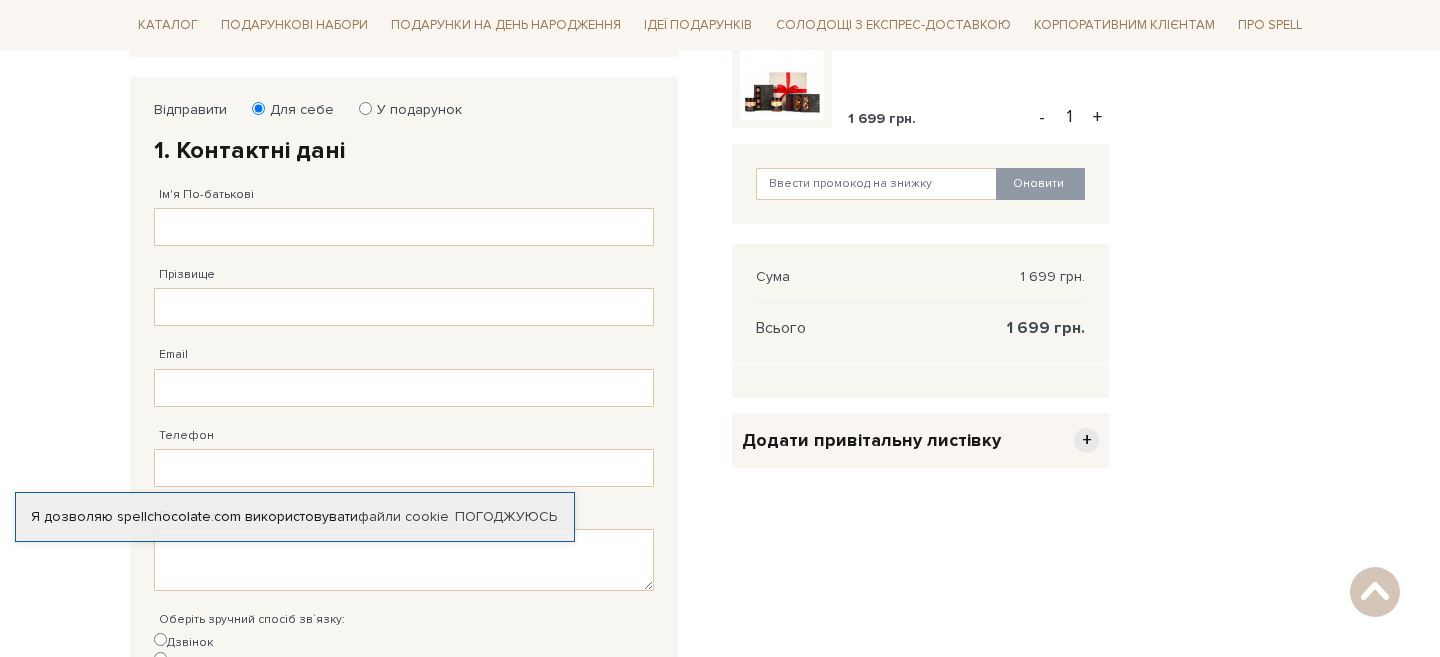 click on "У подарунок" at bounding box center (413, 110) 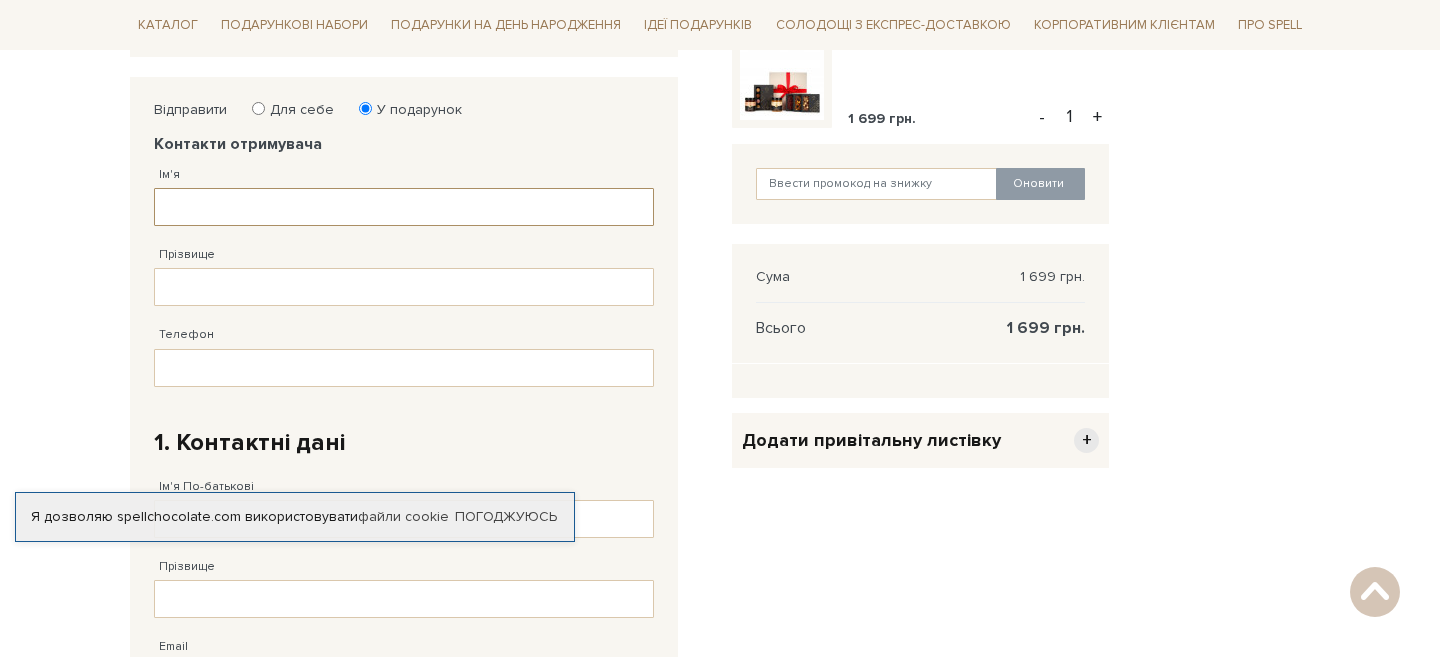 click on "Ім'я" at bounding box center [404, 207] 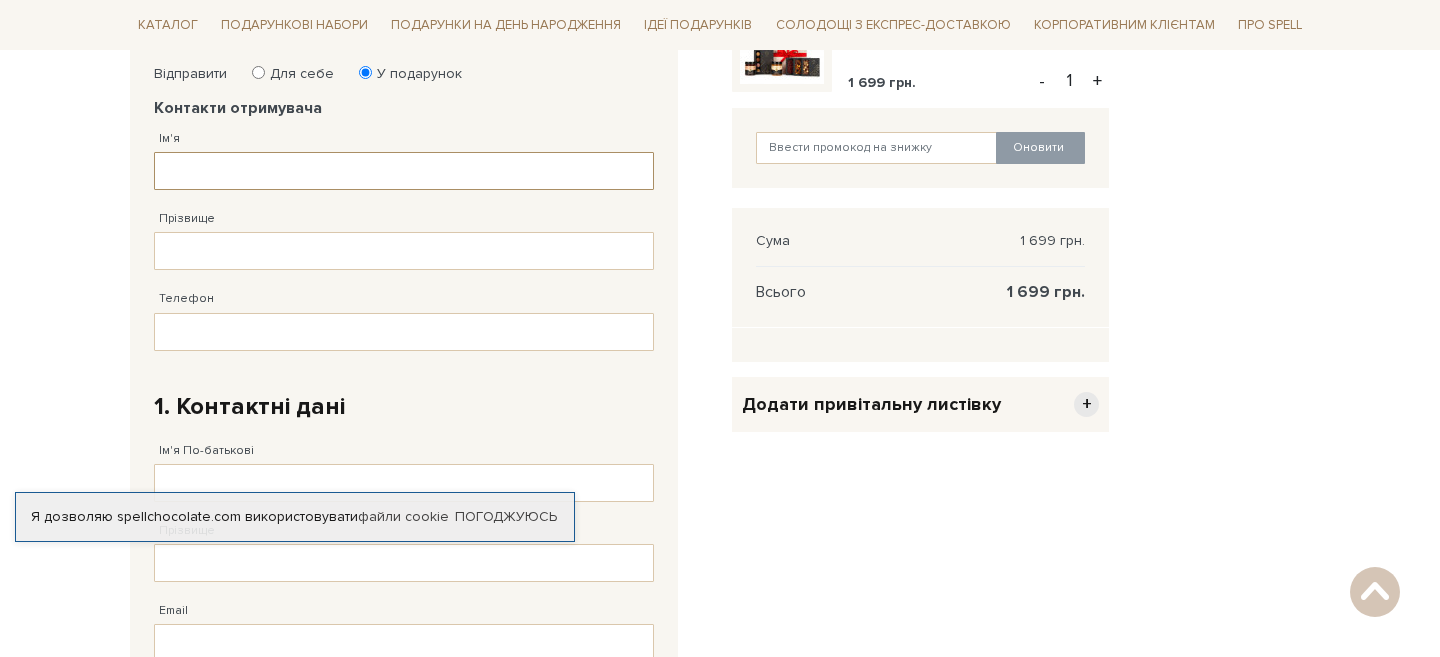 scroll, scrollTop: 335, scrollLeft: 0, axis: vertical 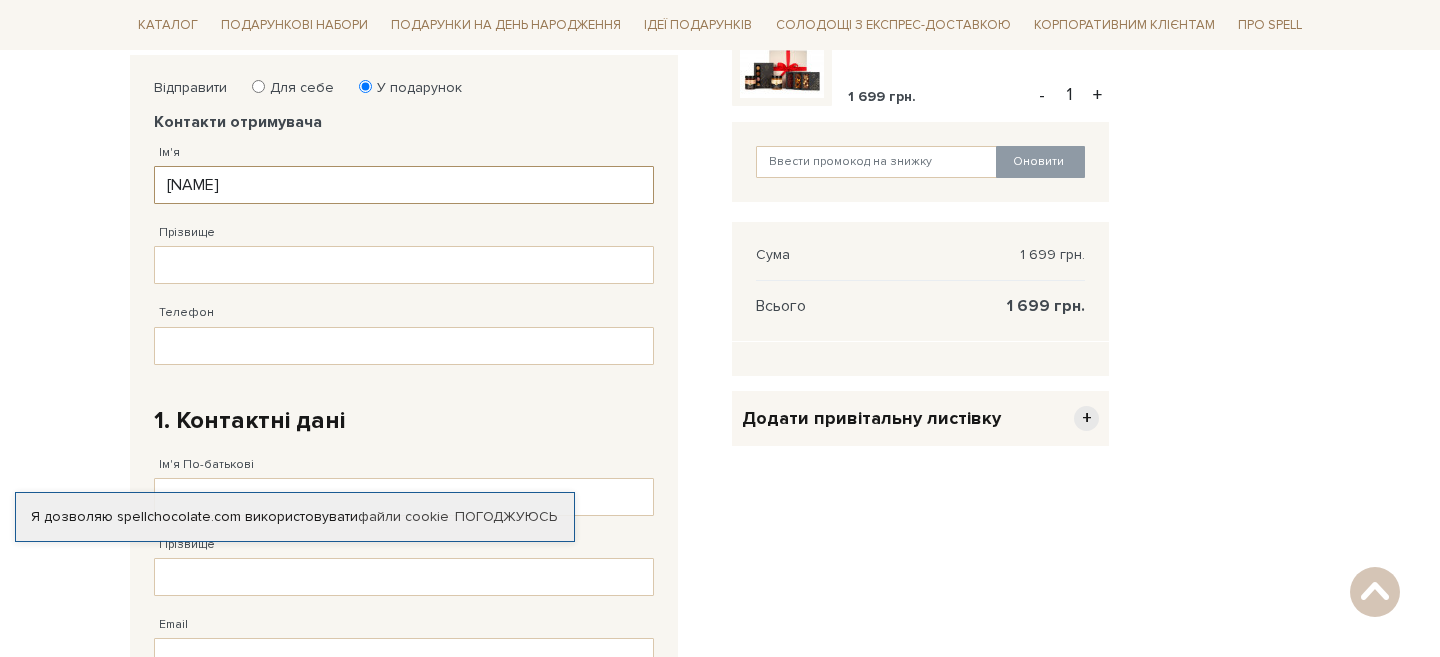 type on "[NAME]" 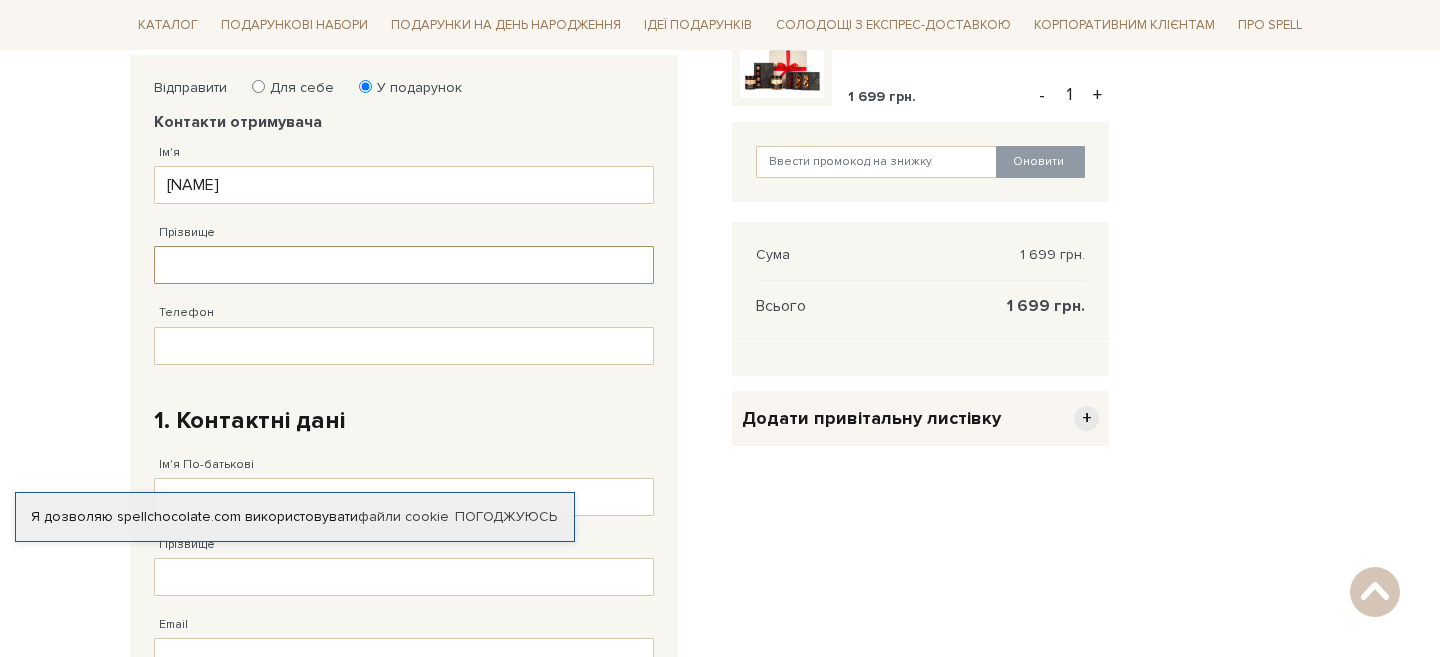 click on "Прізвище" at bounding box center [404, 265] 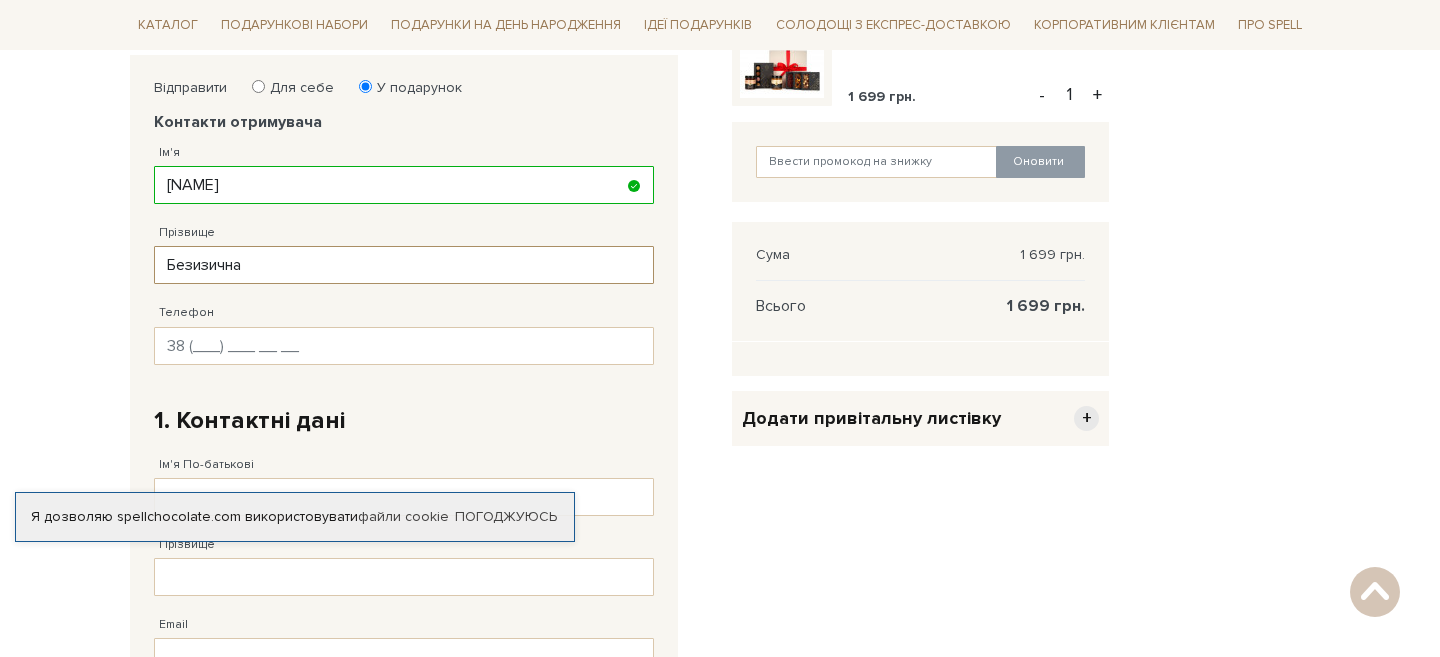 type on "Безизична" 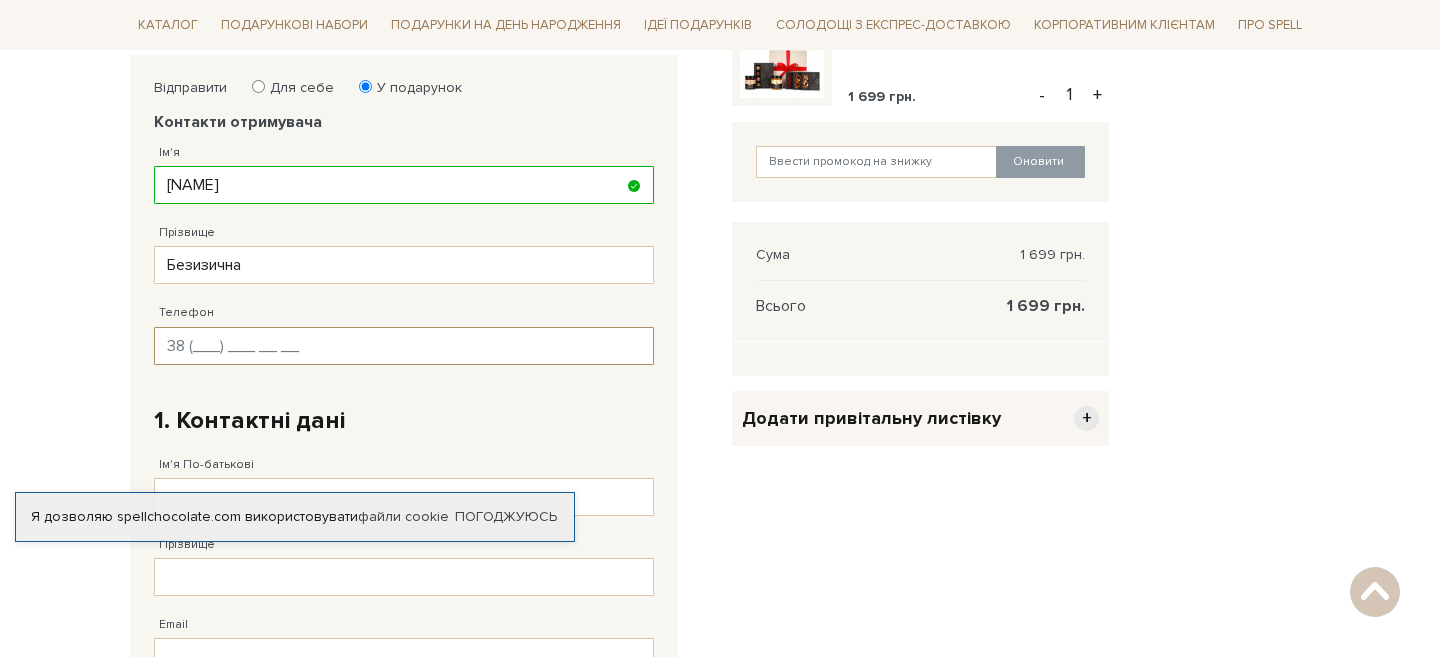 click on "Телефон" at bounding box center (404, 346) 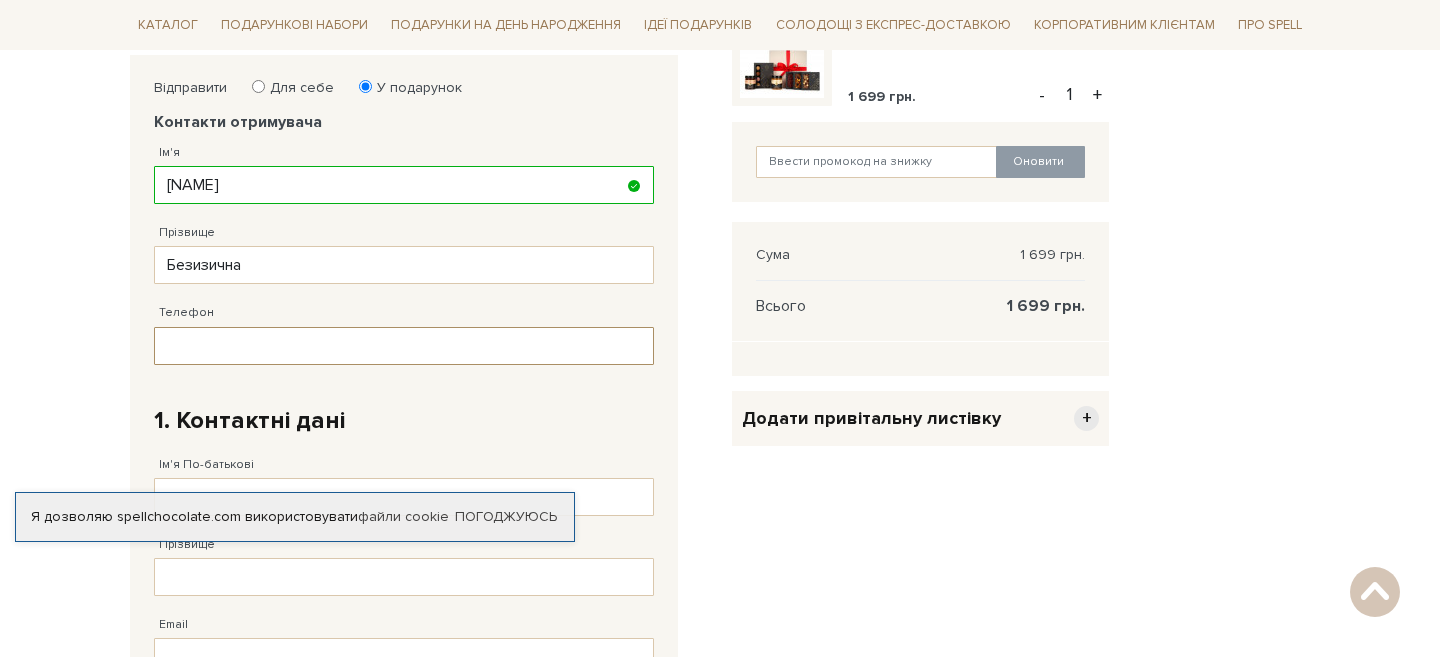 paste on "[PHONE]" 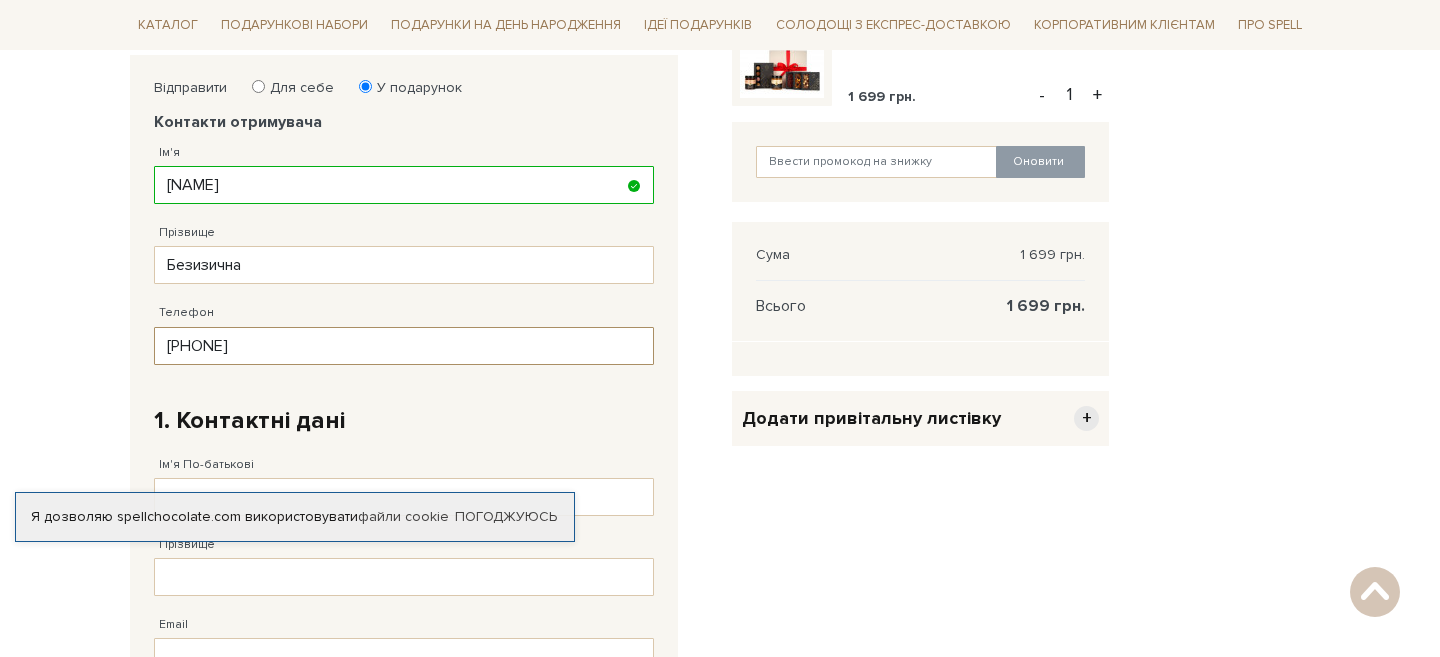 scroll, scrollTop: 459, scrollLeft: 0, axis: vertical 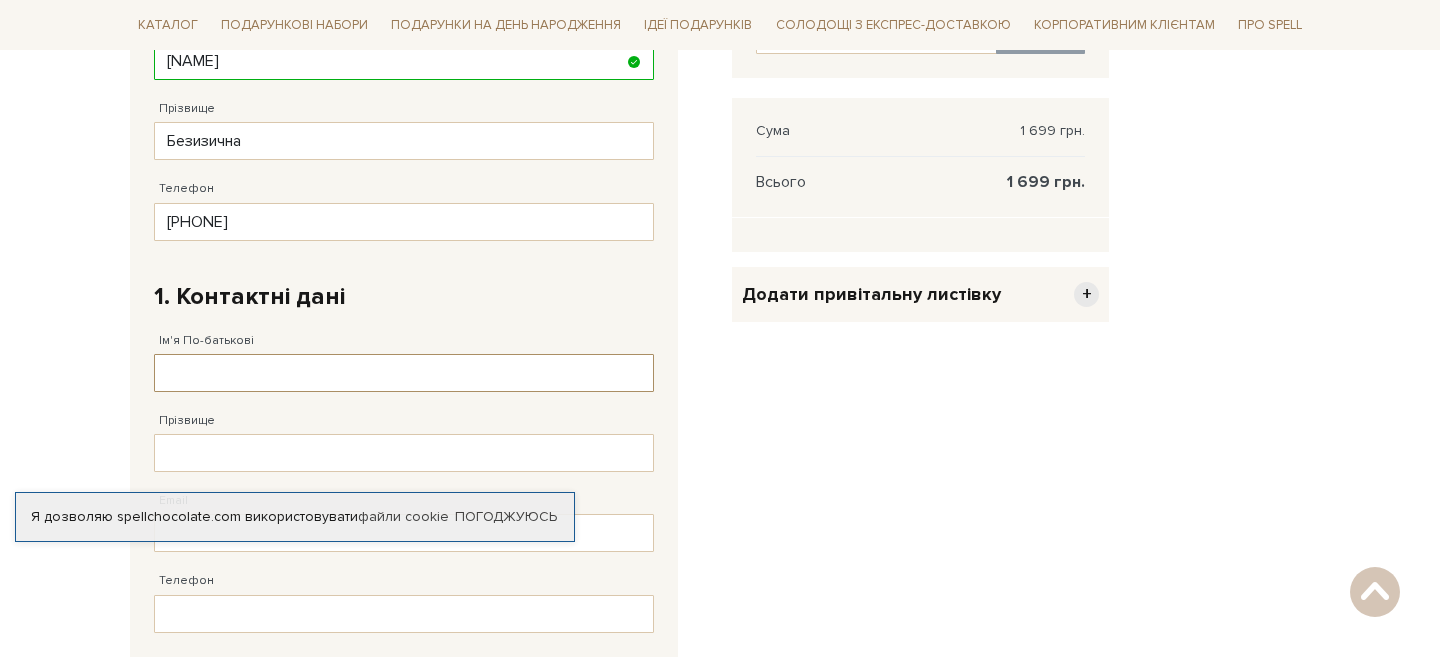 click on "Ім'я По-батькові" at bounding box center (404, 373) 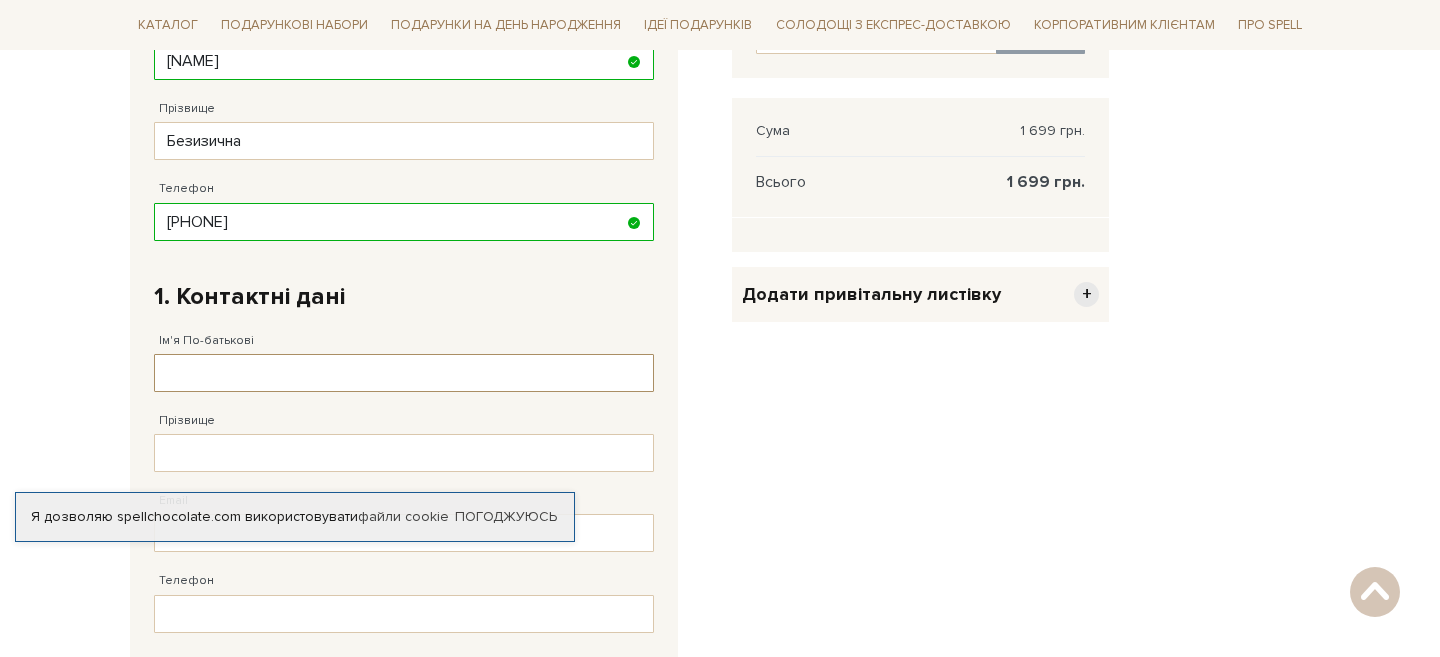 type on "[FIRST]" 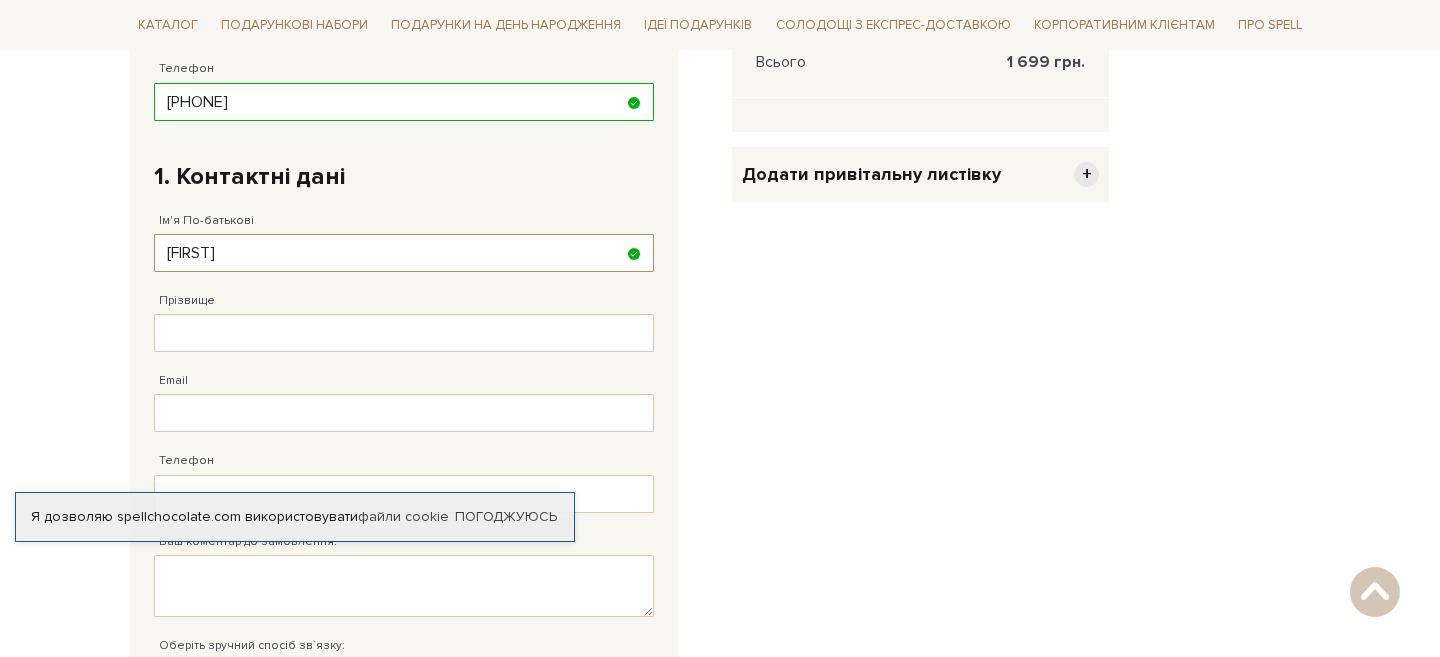 scroll, scrollTop: 590, scrollLeft: 0, axis: vertical 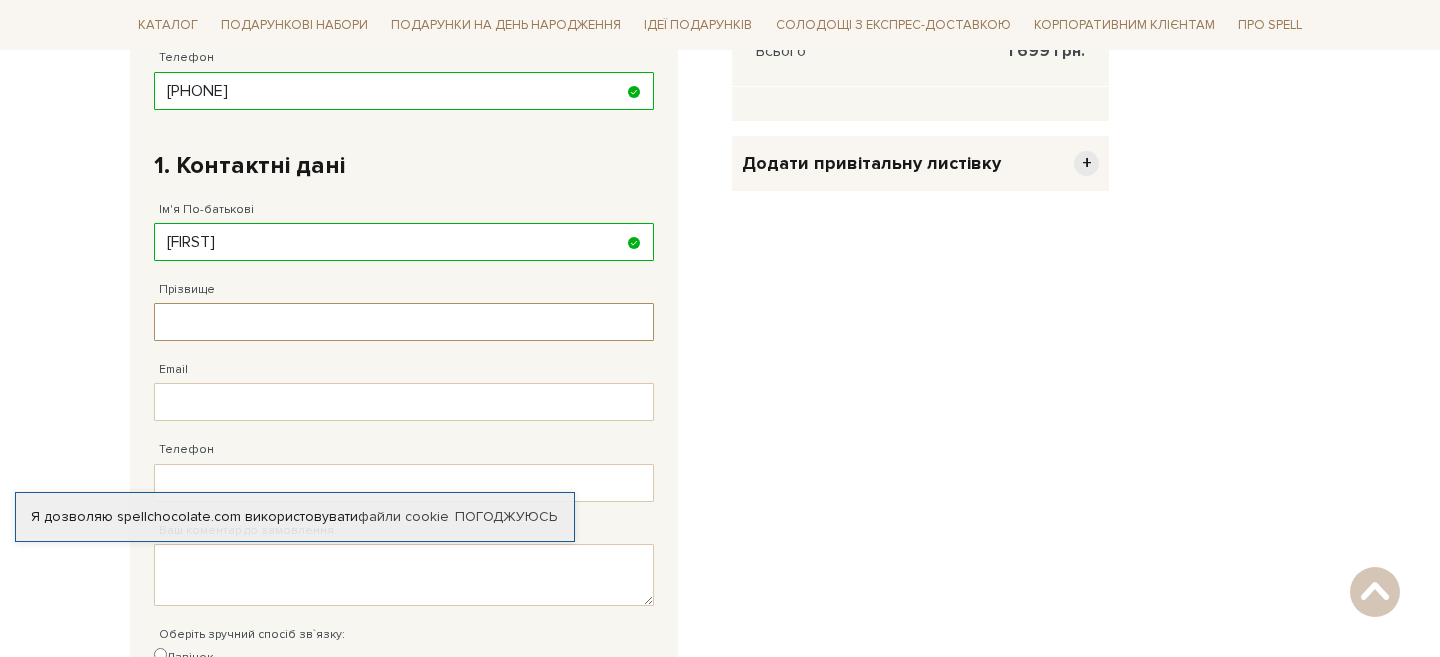 click on "Прізвище" at bounding box center [404, 322] 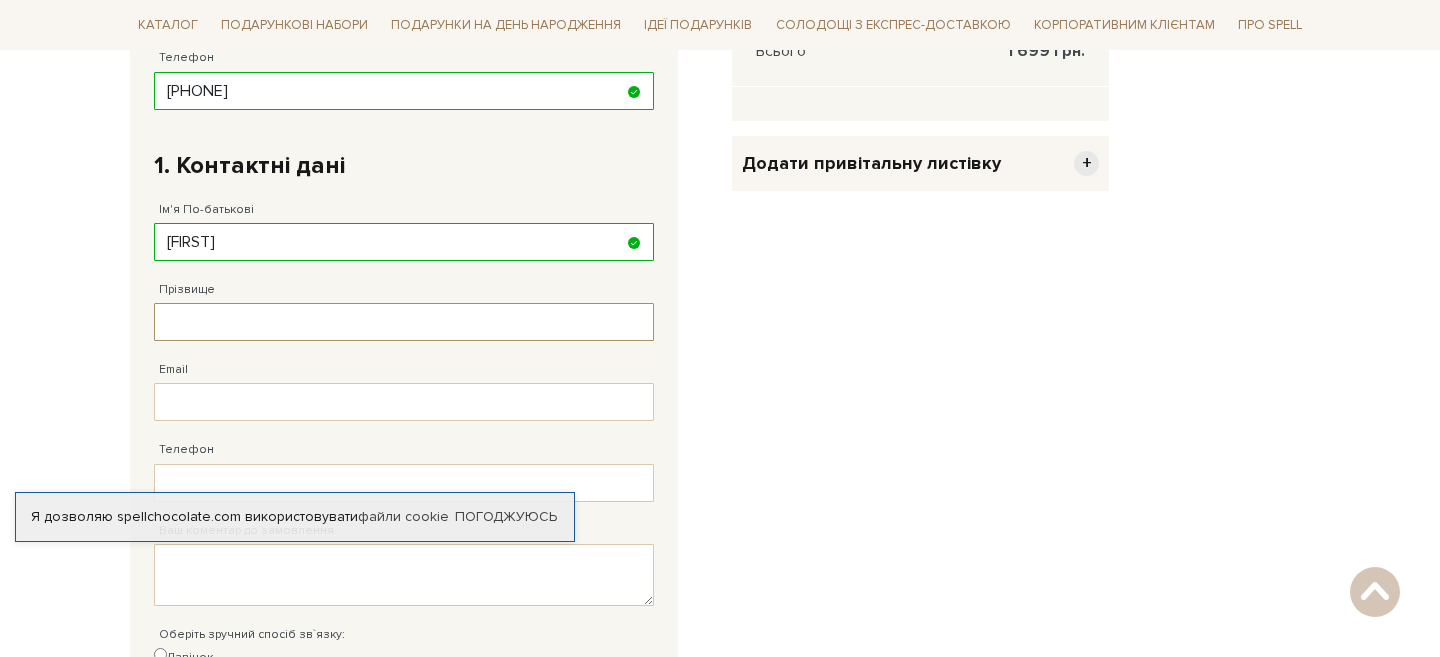 type on "Братуха" 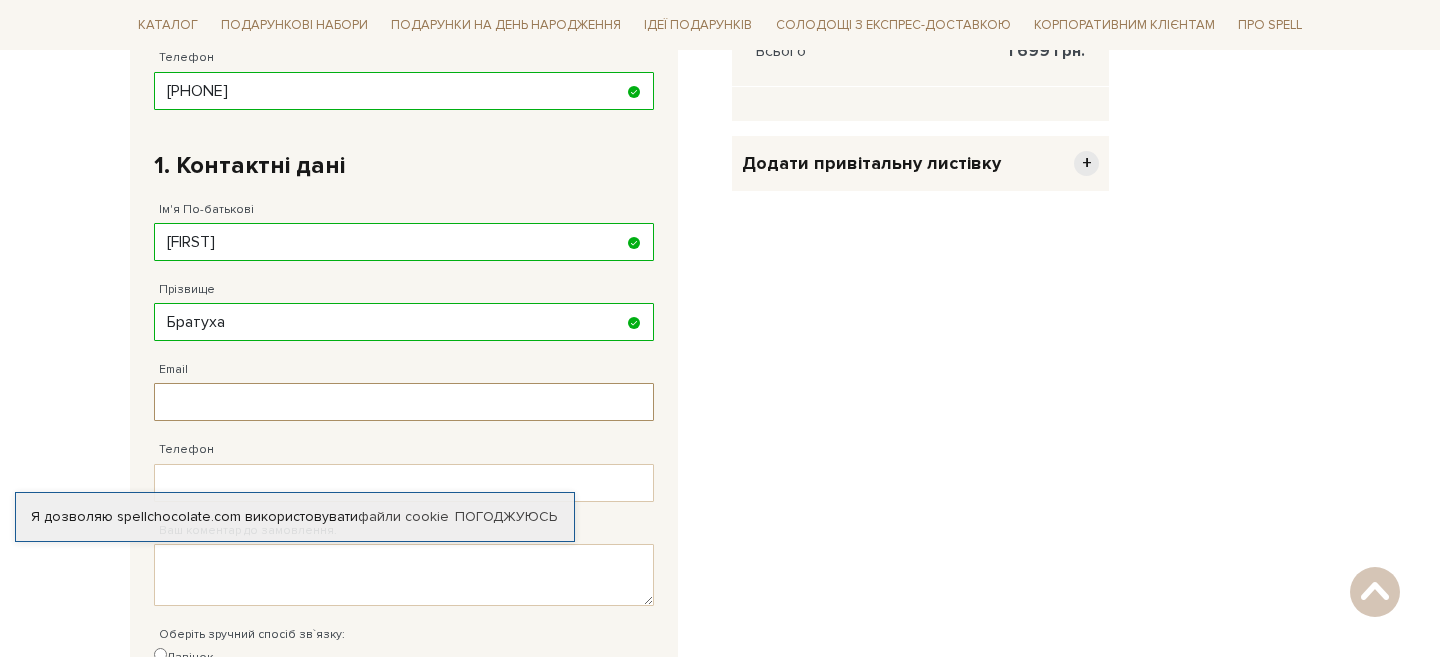 click on "Email" at bounding box center (404, 402) 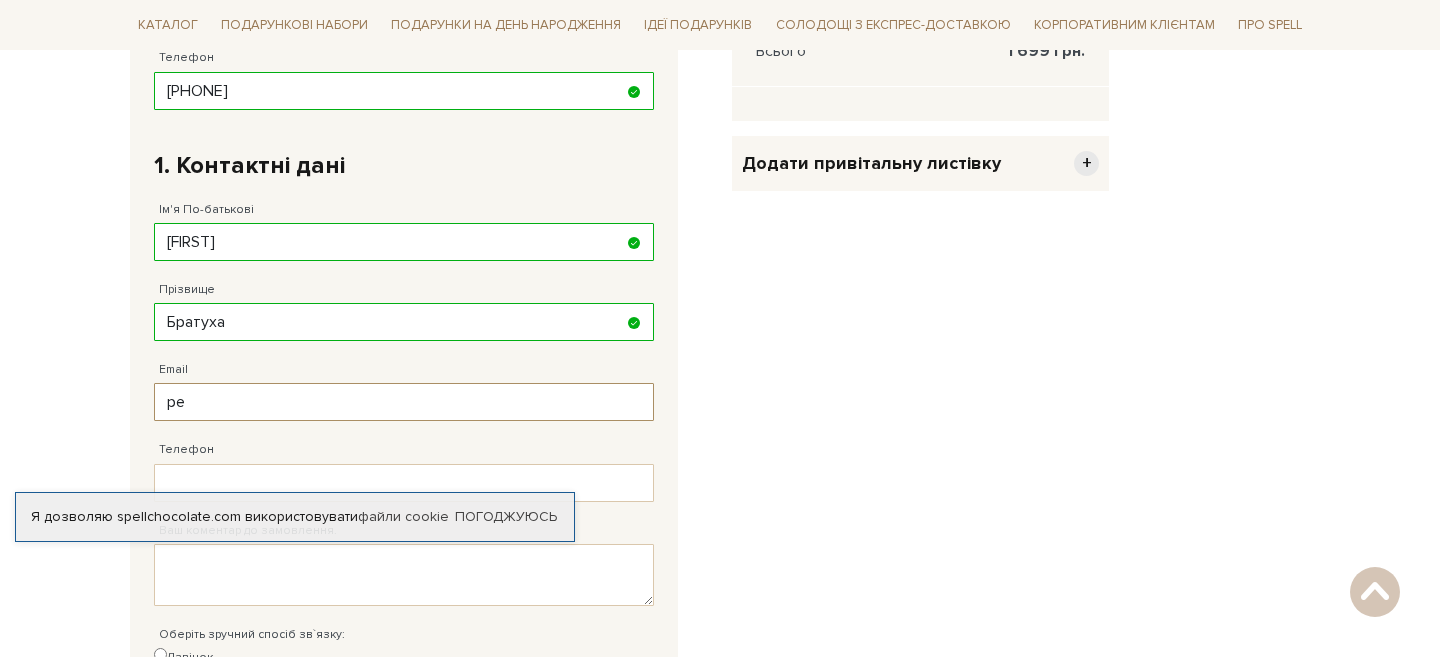 type on "[EMAIL]" 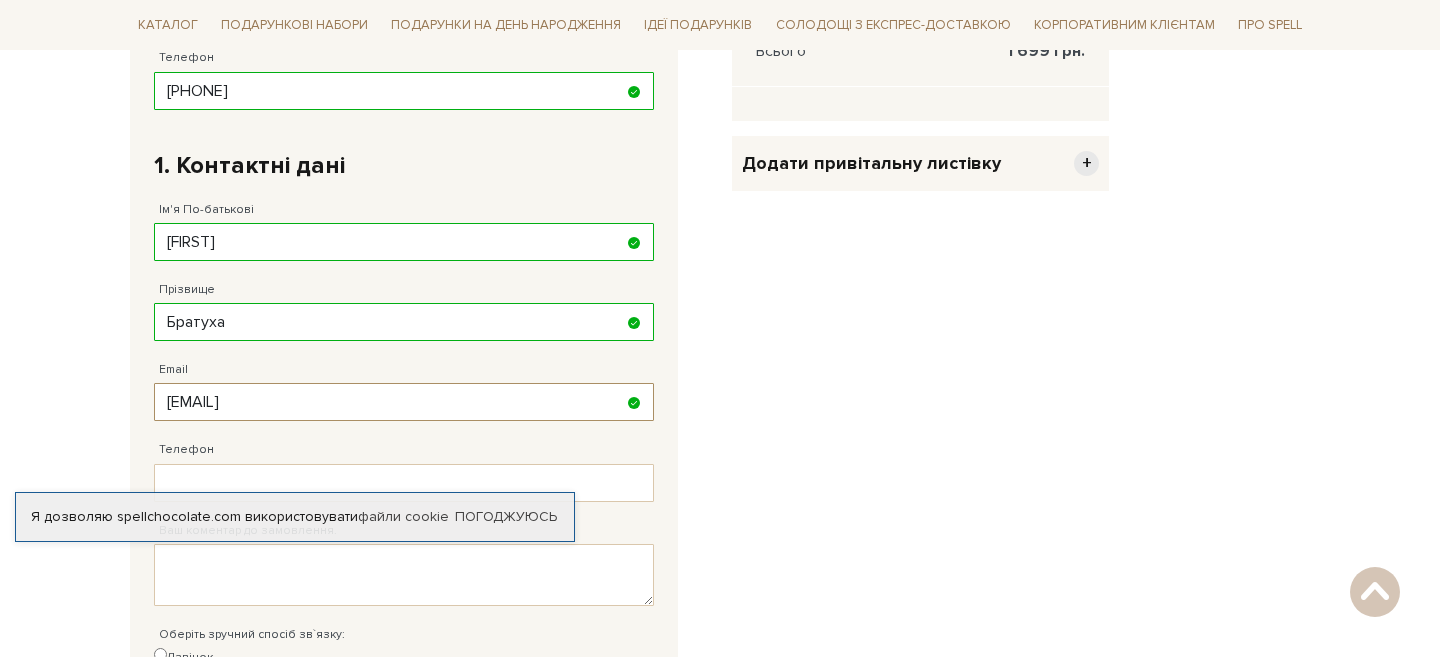 scroll, scrollTop: 735, scrollLeft: 0, axis: vertical 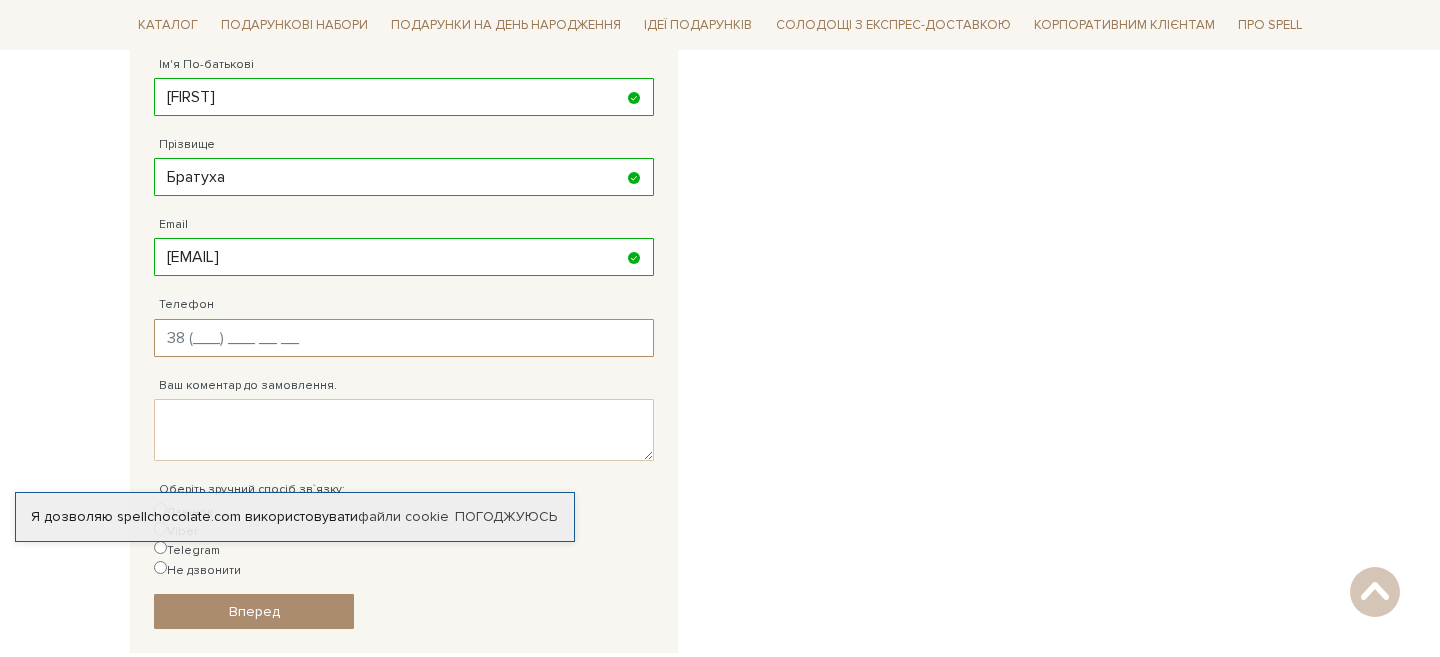 click on "Телефон" at bounding box center (404, 338) 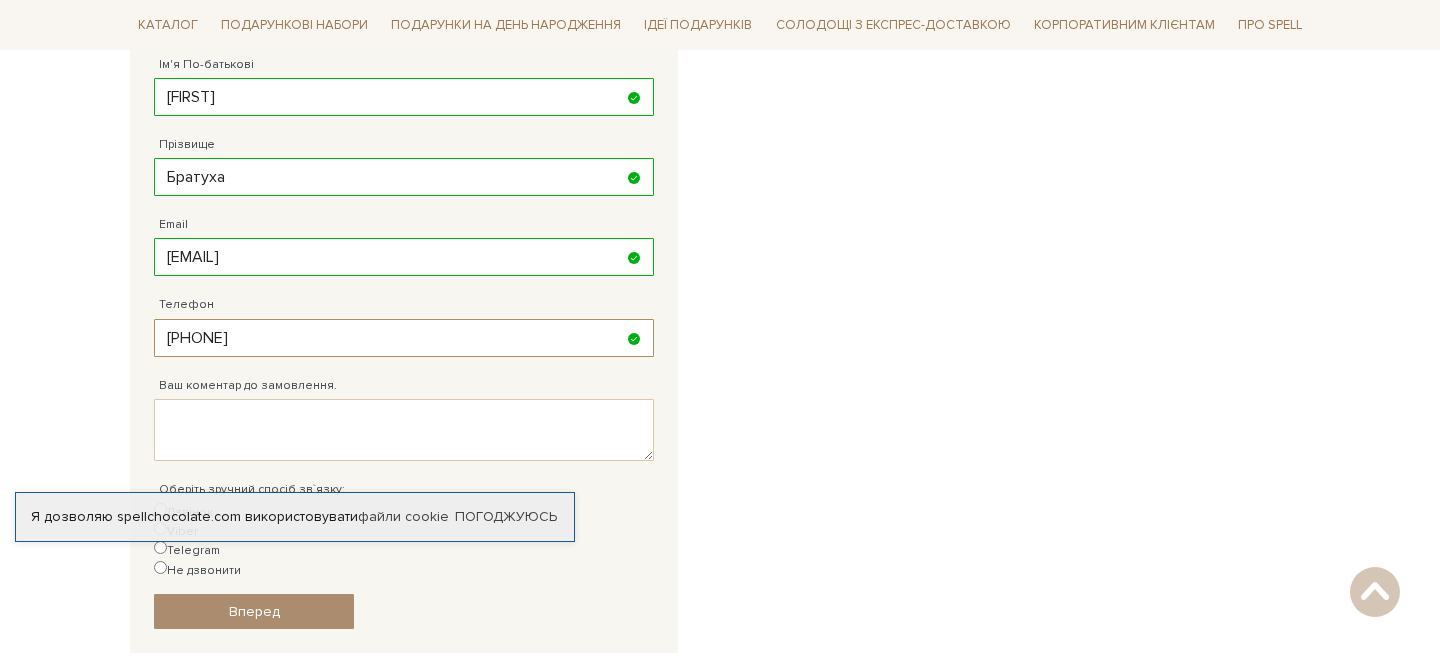 scroll, scrollTop: 796, scrollLeft: 0, axis: vertical 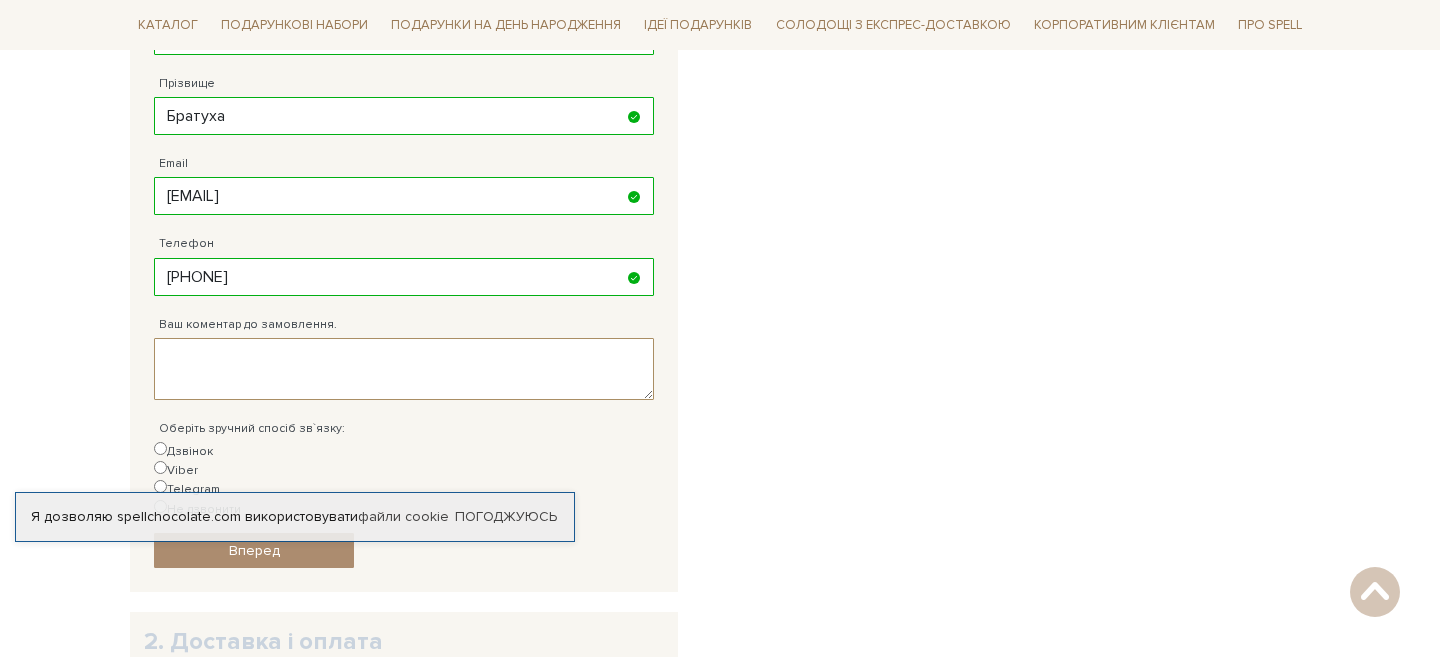 click on "Ваш коментар до замовлення." at bounding box center [404, 369] 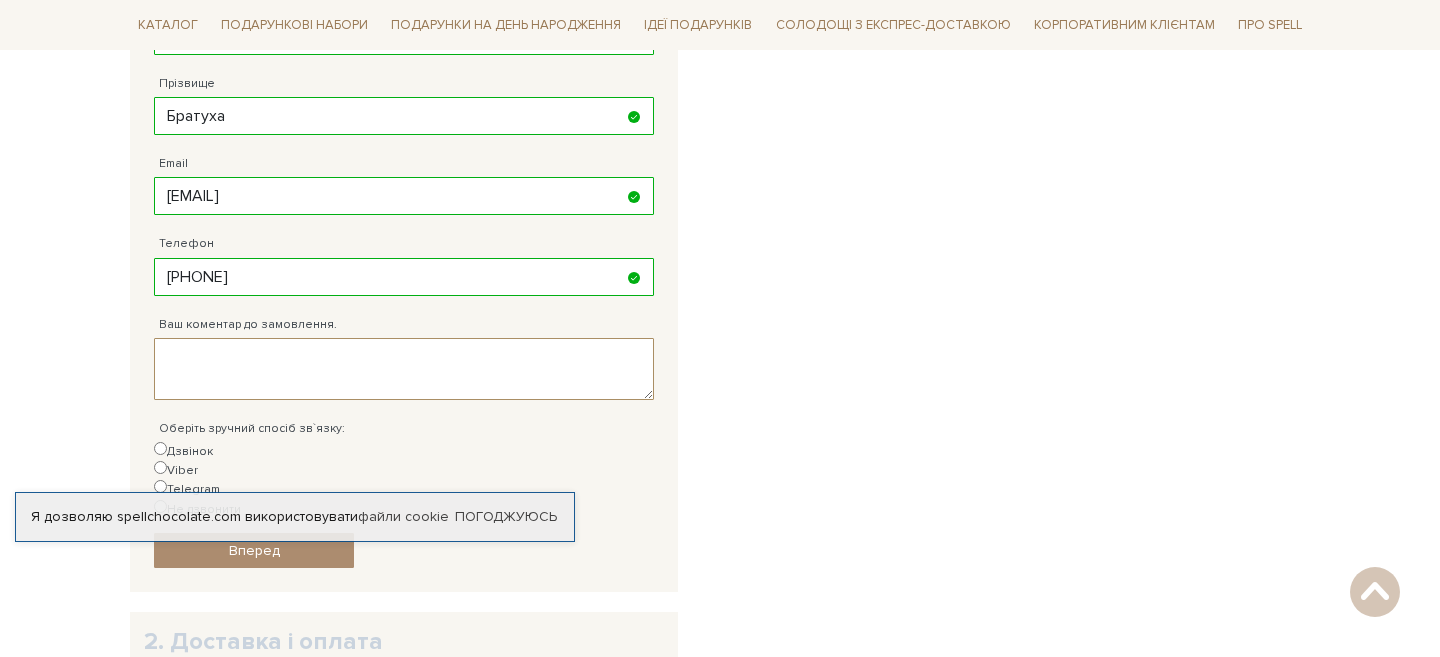 scroll, scrollTop: 857, scrollLeft: 0, axis: vertical 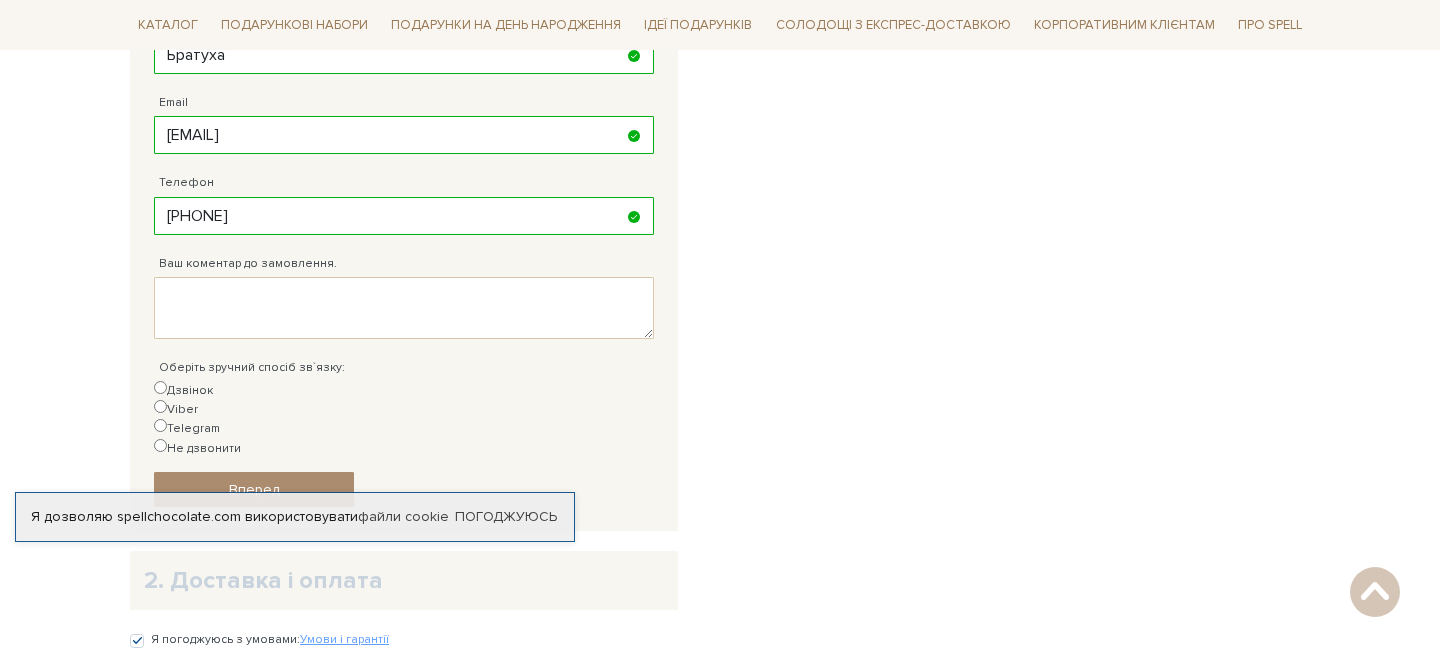click on "Telegram" at bounding box center [187, 428] 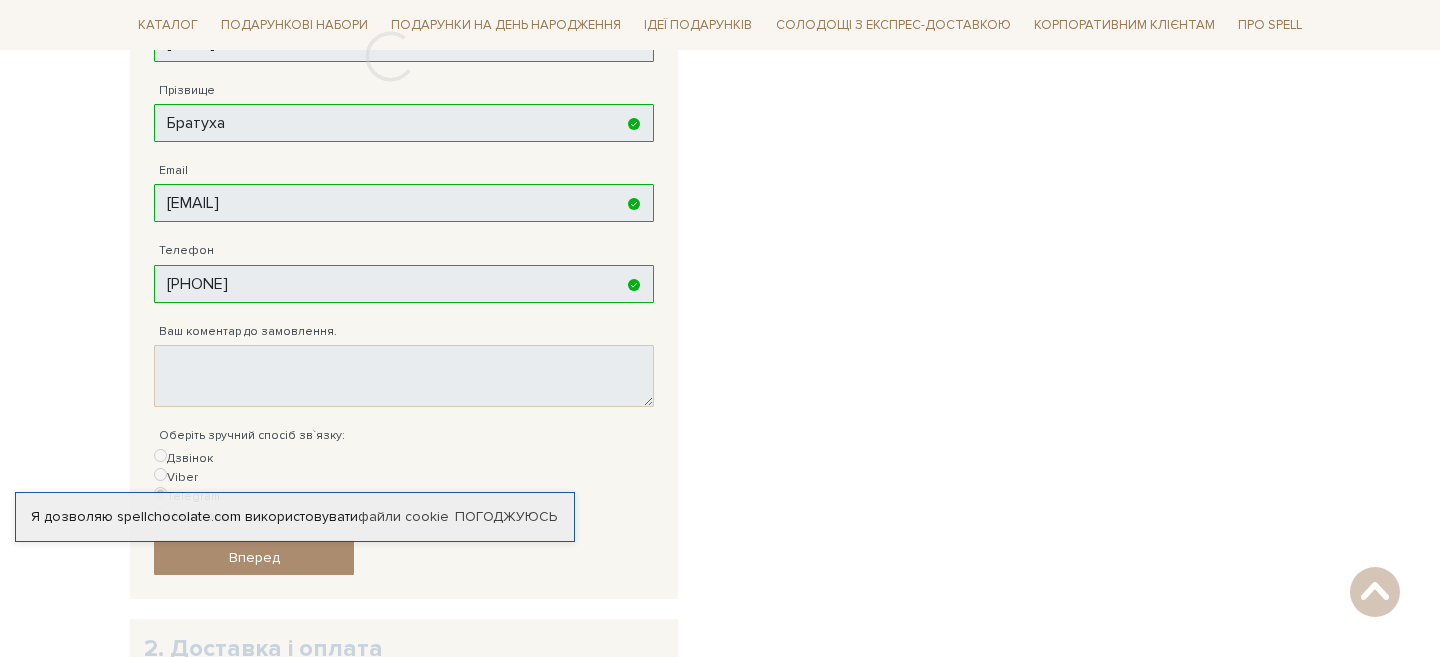scroll, scrollTop: 719, scrollLeft: 0, axis: vertical 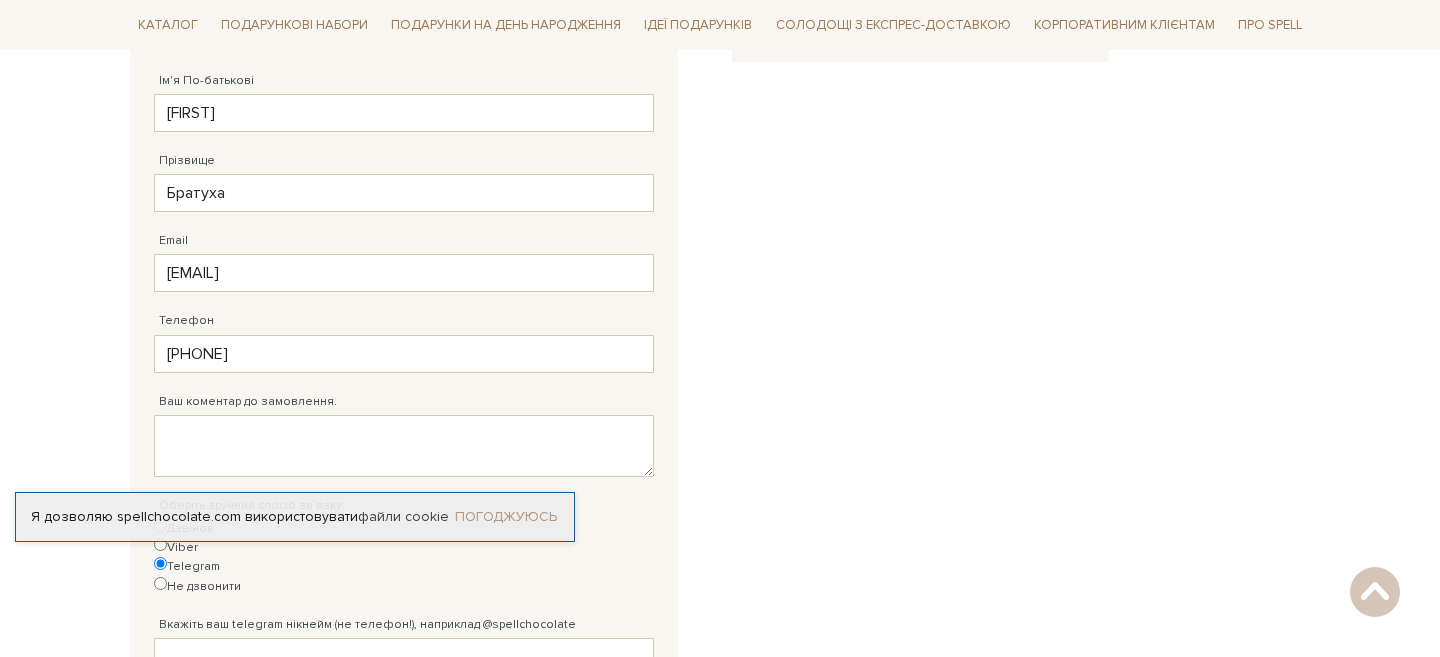 click on "Погоджуюсь" at bounding box center (506, 517) 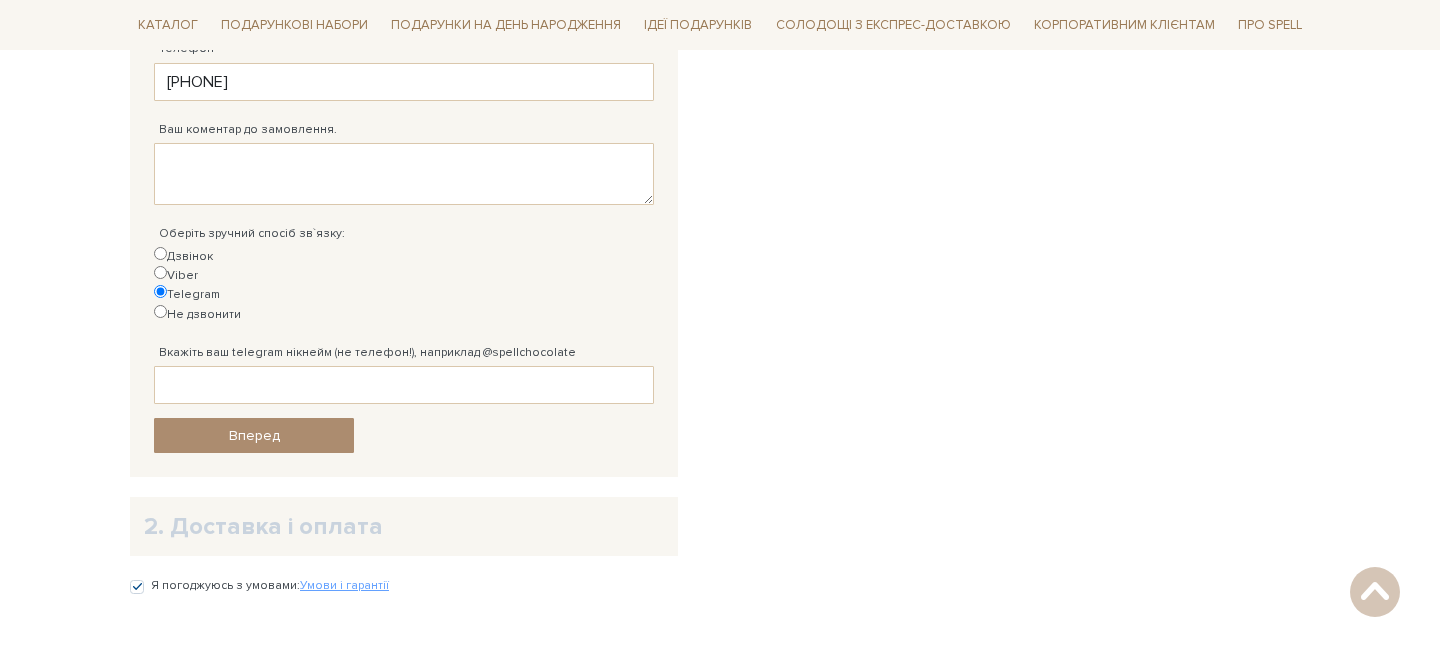 scroll, scrollTop: 493, scrollLeft: 0, axis: vertical 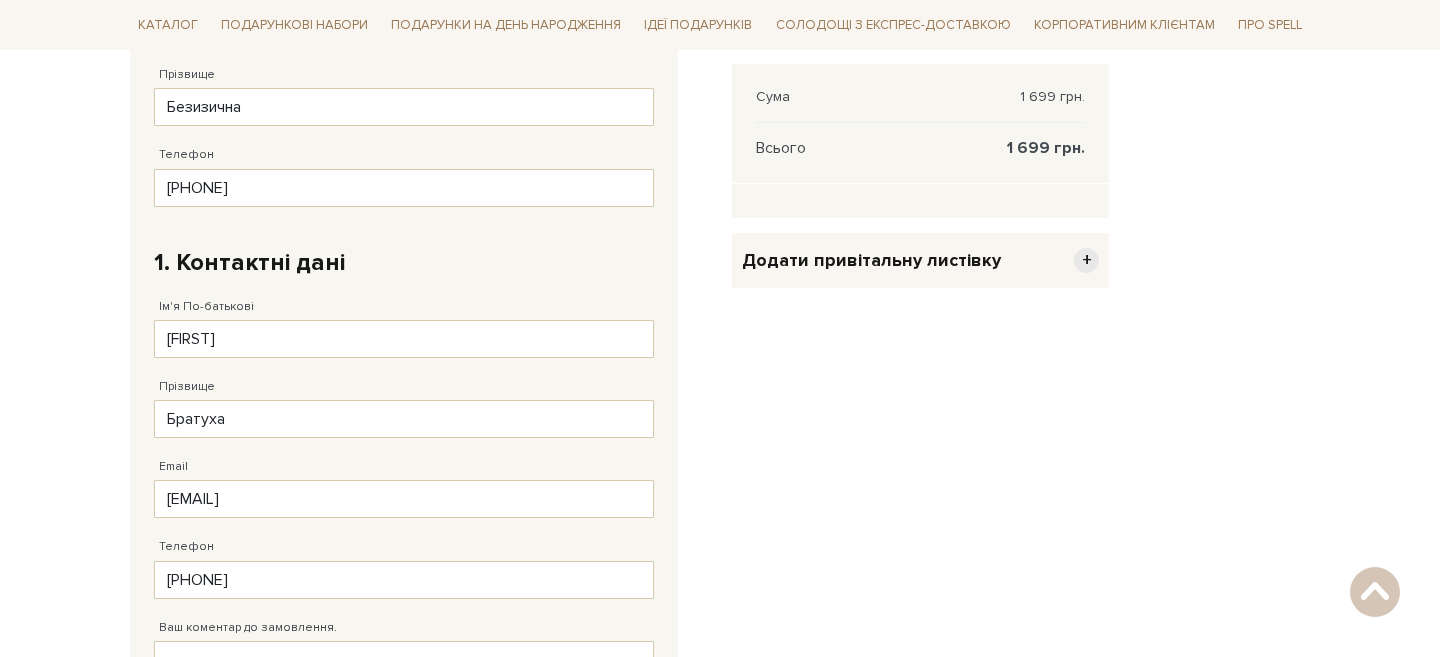 click on "+" at bounding box center (1086, 260) 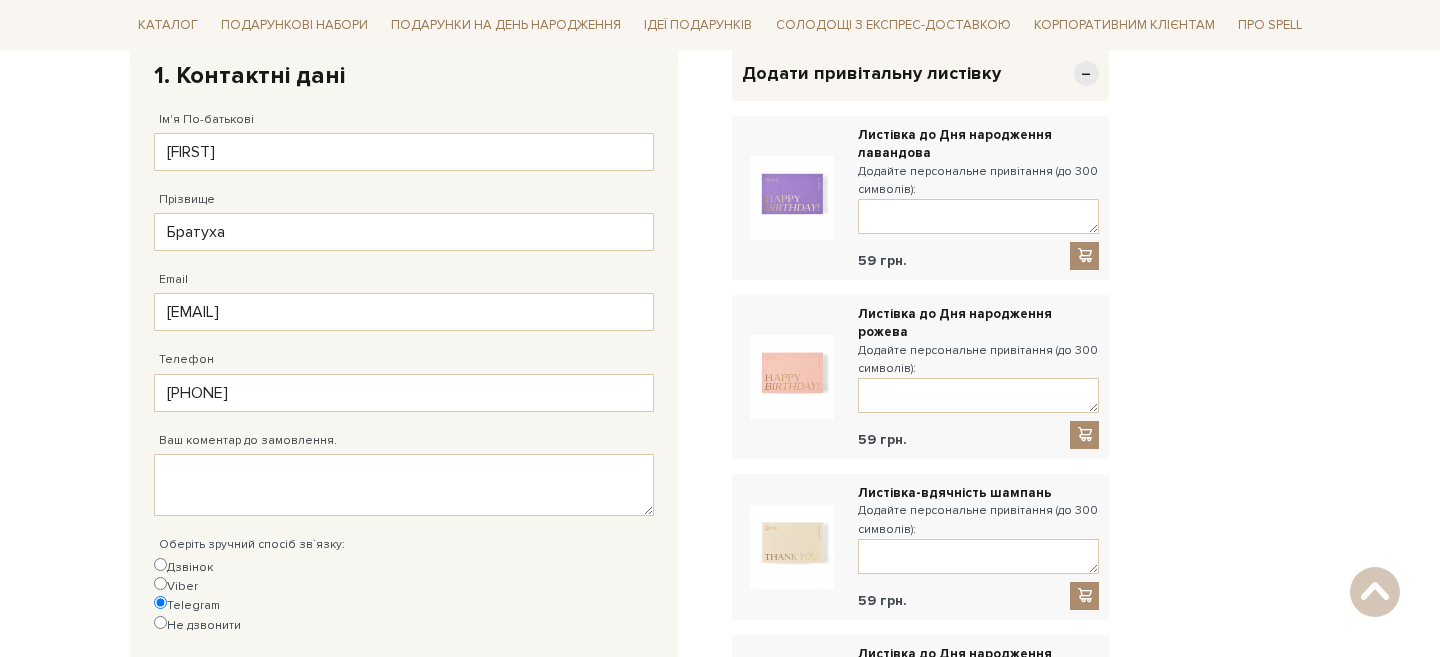 scroll, scrollTop: 675, scrollLeft: 0, axis: vertical 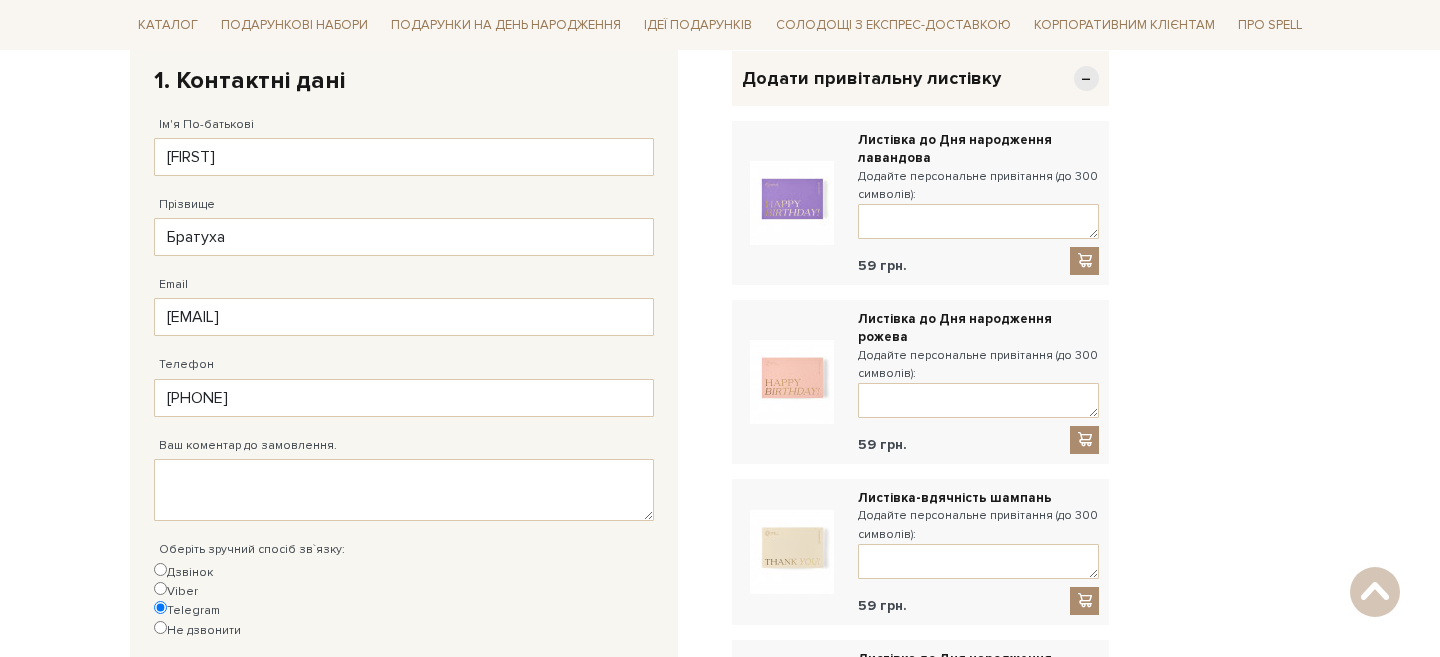 click on "−" at bounding box center (1086, 78) 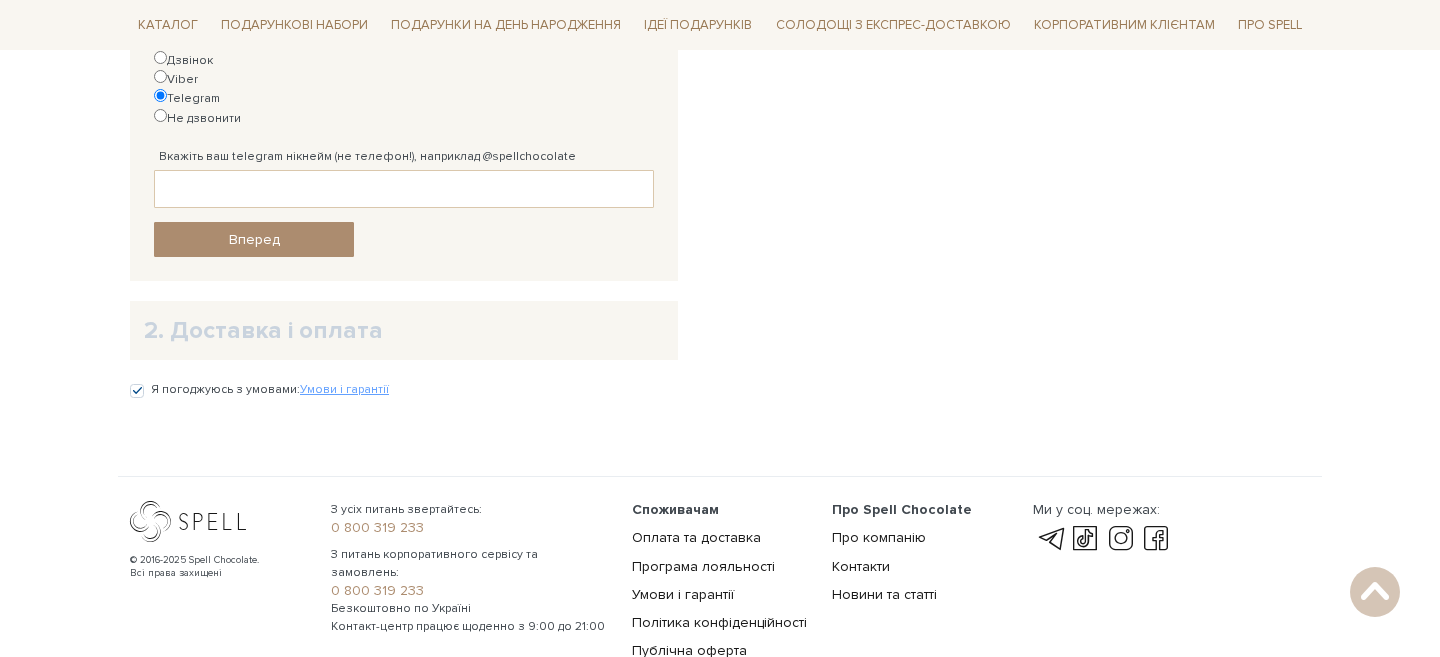 scroll, scrollTop: 1262, scrollLeft: 0, axis: vertical 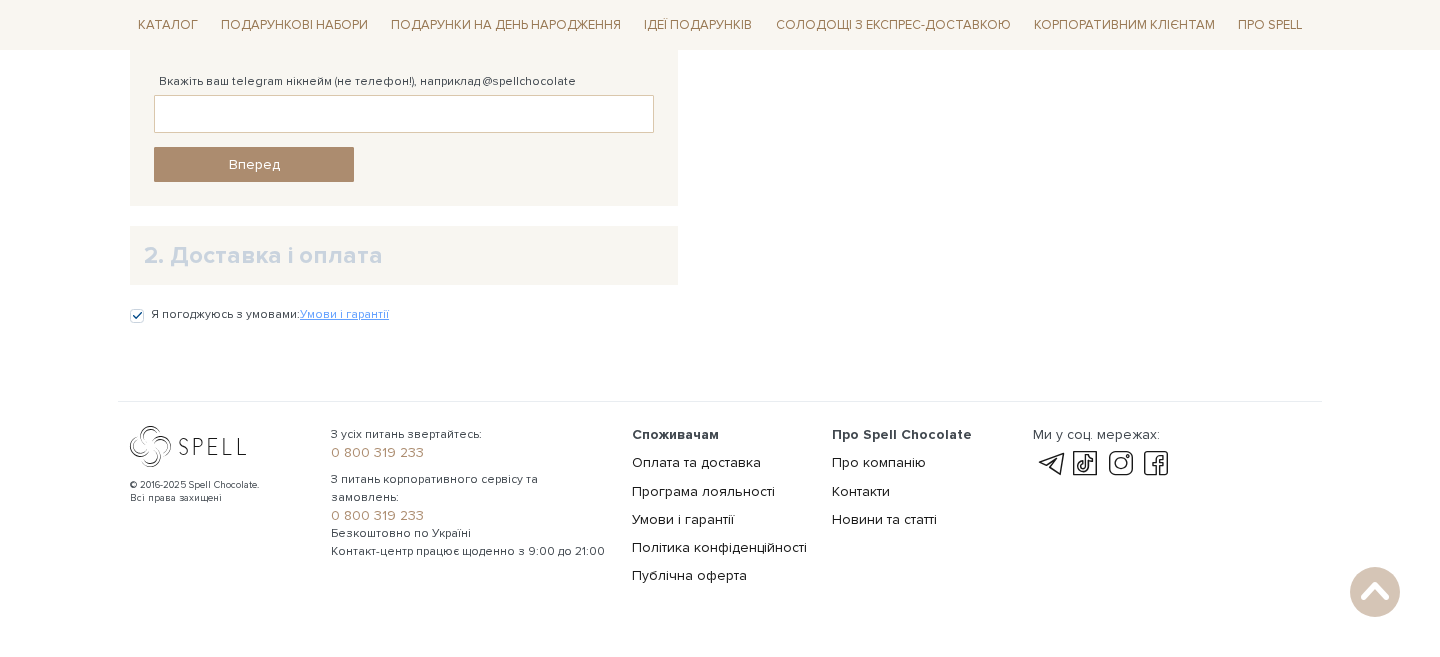 click on "Відправити
Для себе
У подарунок
Контакти отримувача
Ім'я
[FIRST_NAME]
Заповніть поле!
Прізвище
[LAST_NAME]
Телефон
[PHONE]
Заповніть поле!
1. Контактні дані
Ім'я По-батькові
[PATRONYMIC]" at bounding box center [404, -333] 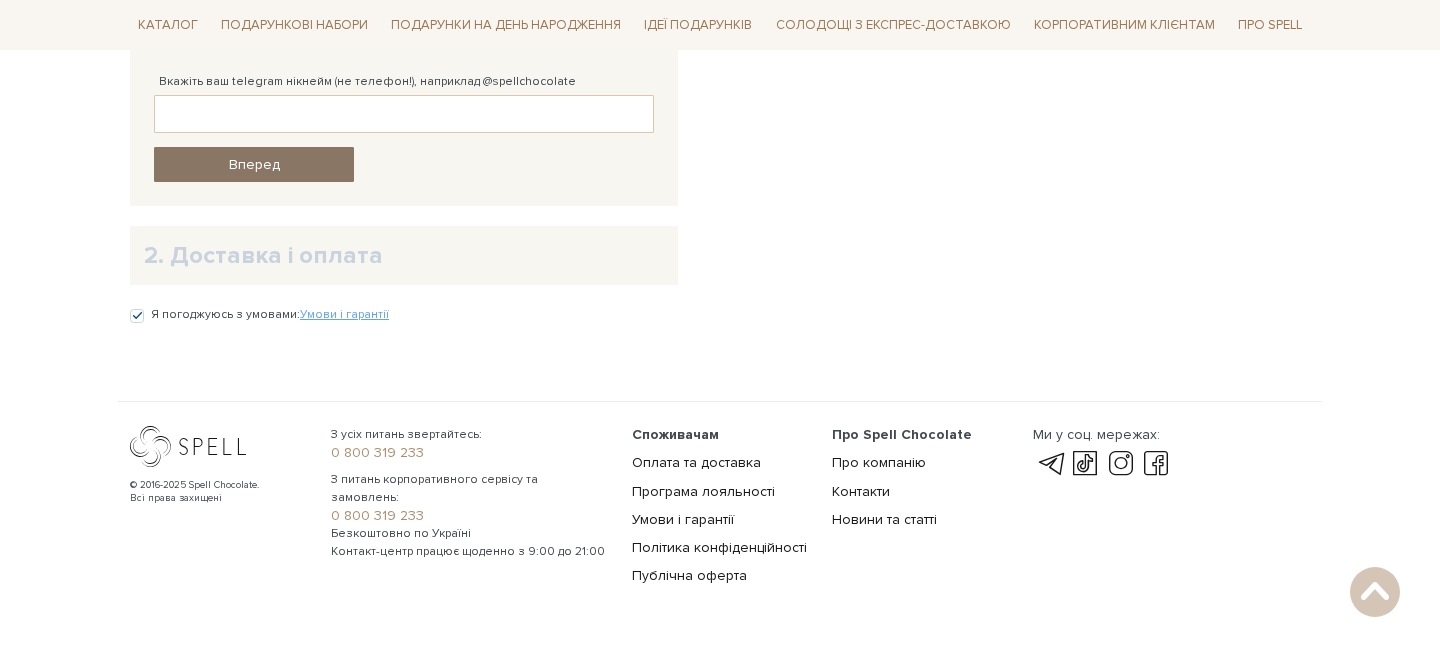 click on "Вперед" at bounding box center (254, 164) 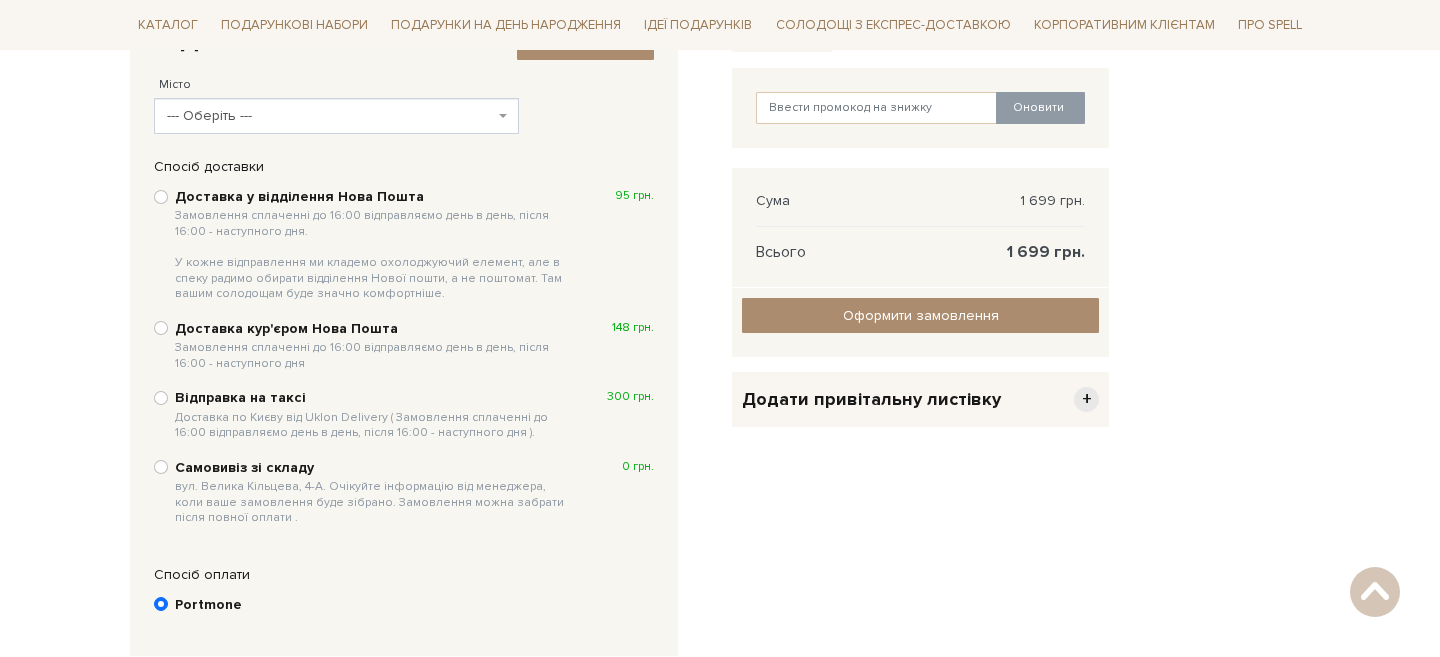 scroll, scrollTop: 102, scrollLeft: 0, axis: vertical 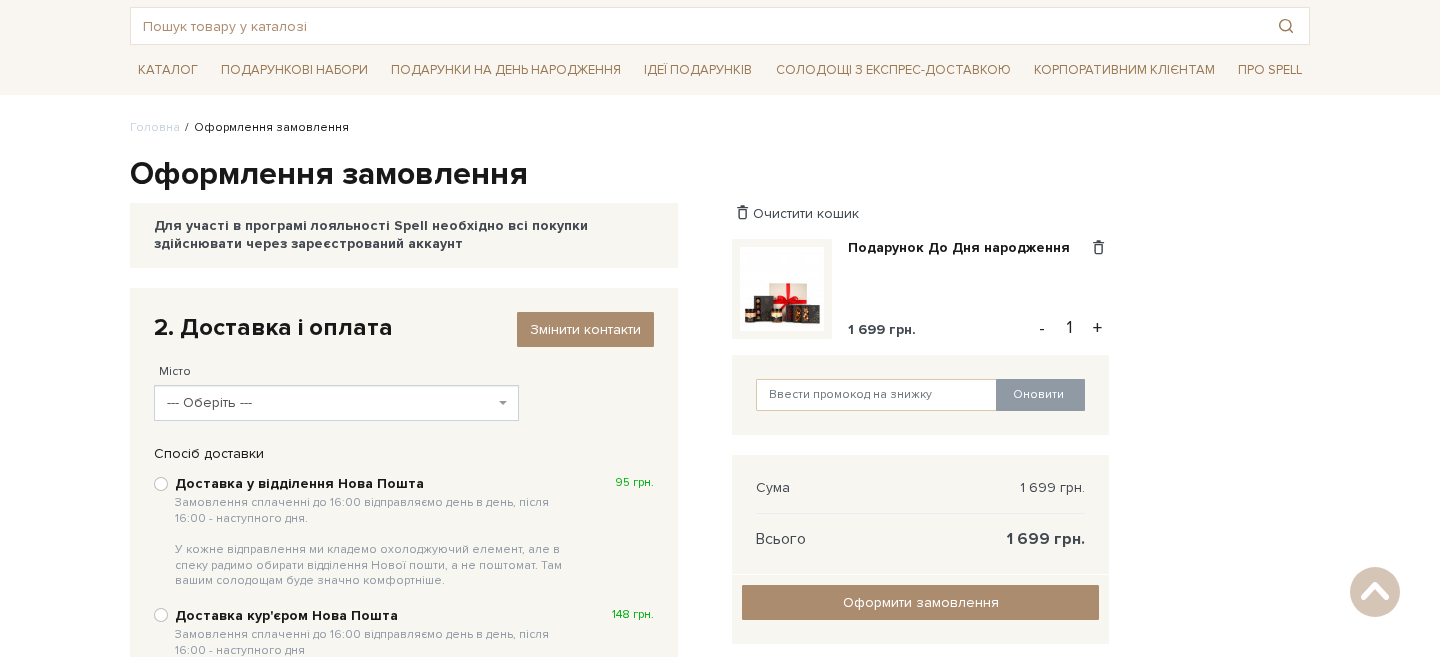 click on "--- Оберіть ---" at bounding box center [330, 403] 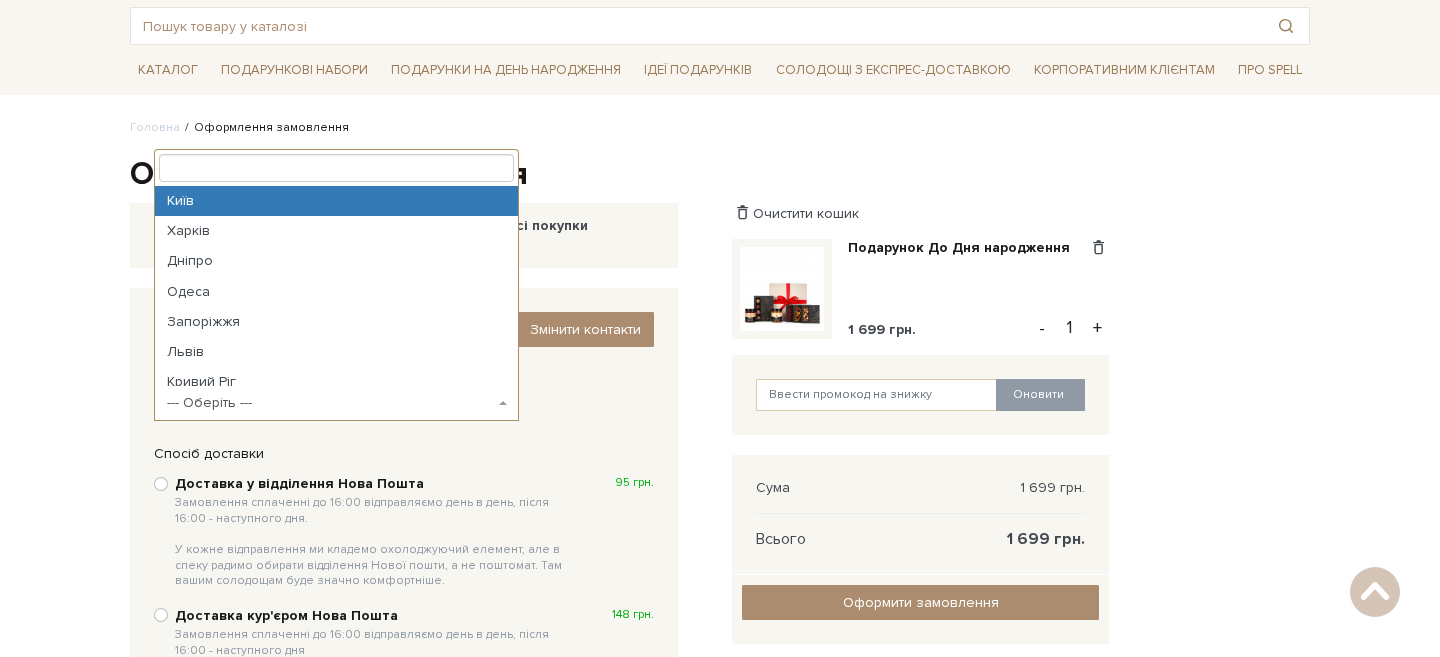 select on "Київ" 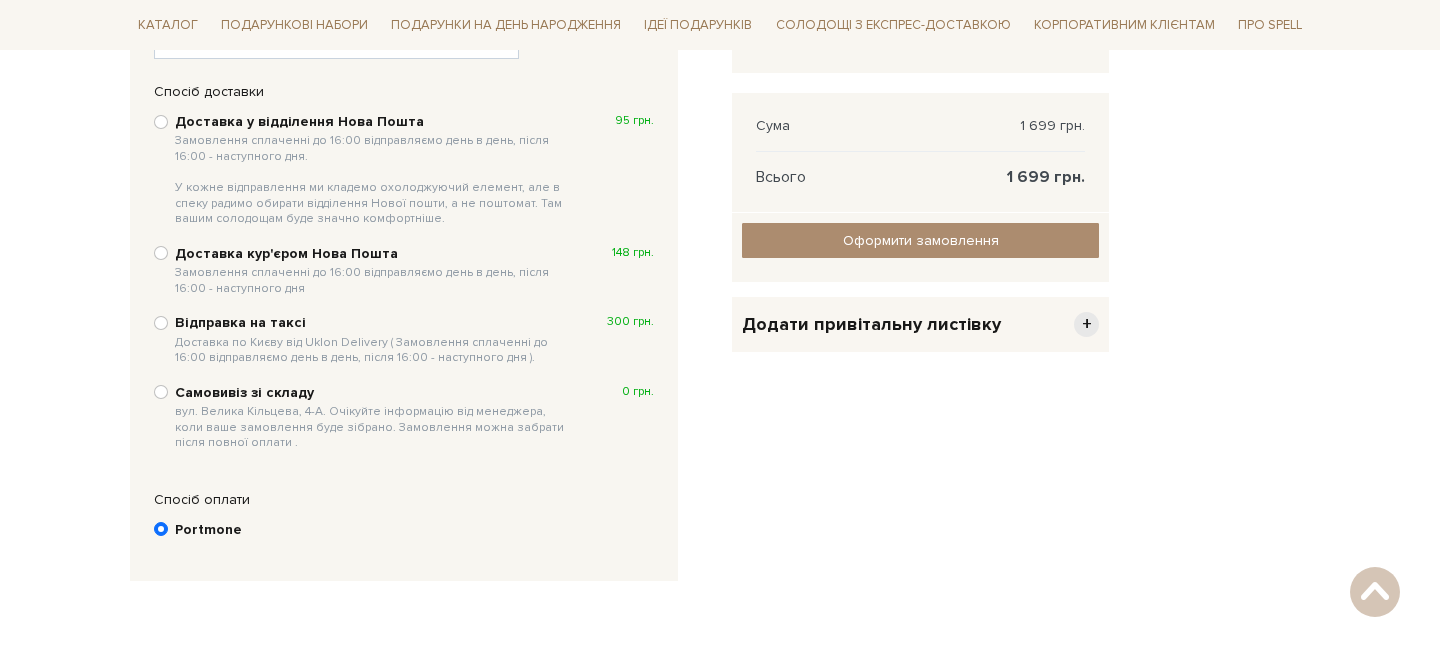scroll, scrollTop: 471, scrollLeft: 0, axis: vertical 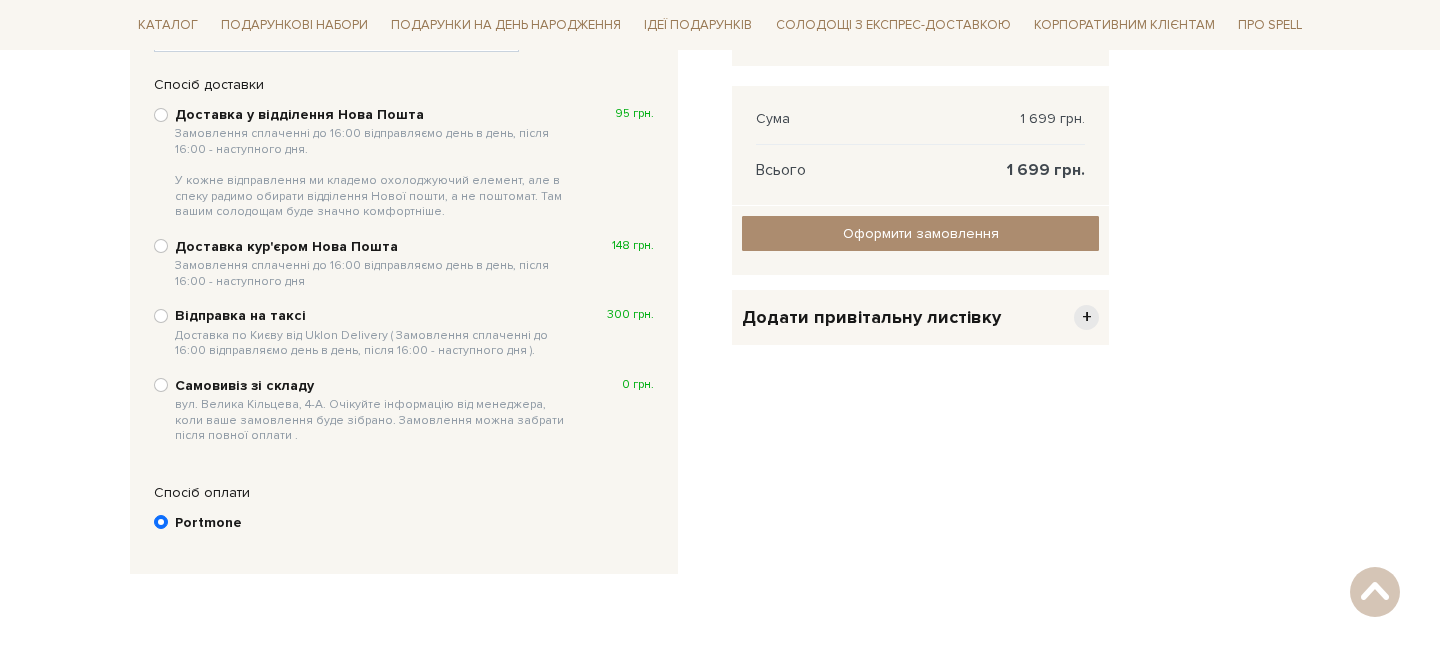 click on "Замовлення сплаченні до [TIME] відправляємо день в день, після [TIME] - наступного дня.
У кожне відправлення ми кладемо охолоджуючий елемент, але в спеку радимо обирати відділення Нової пошти, а не поштомат. Там вашим солодощам буде значно комфортніше." at bounding box center (374, 173) 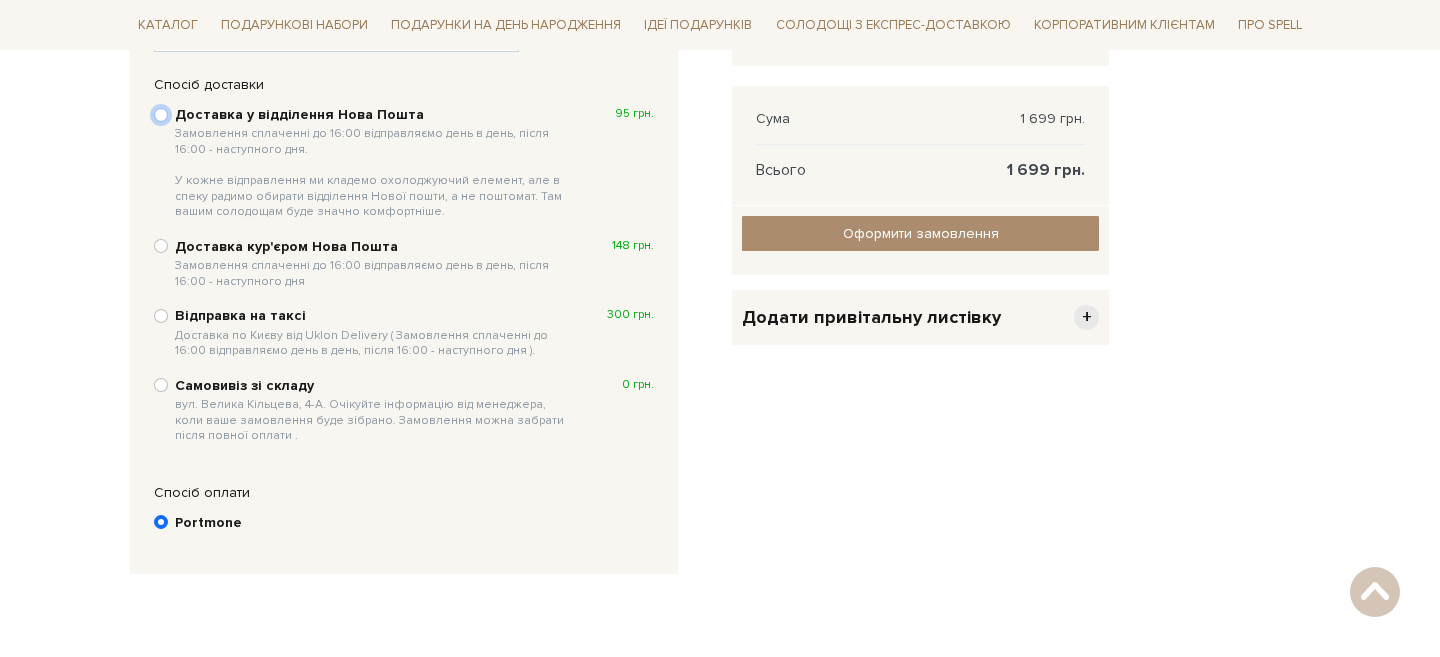 click on "Доставка у відділення Нова Пошта                                                                             Замовлення сплаченні до 16:00 відправляємо день в день, після 16:00 - наступного дня.
У кожне відправлення ми кладемо охолоджуючий елемент, але в спеку радимо обирати відділення Нової пошти, а не поштомат. Там вашим солодощам буде значно комфортніше.
95 грн." at bounding box center [161, 115] 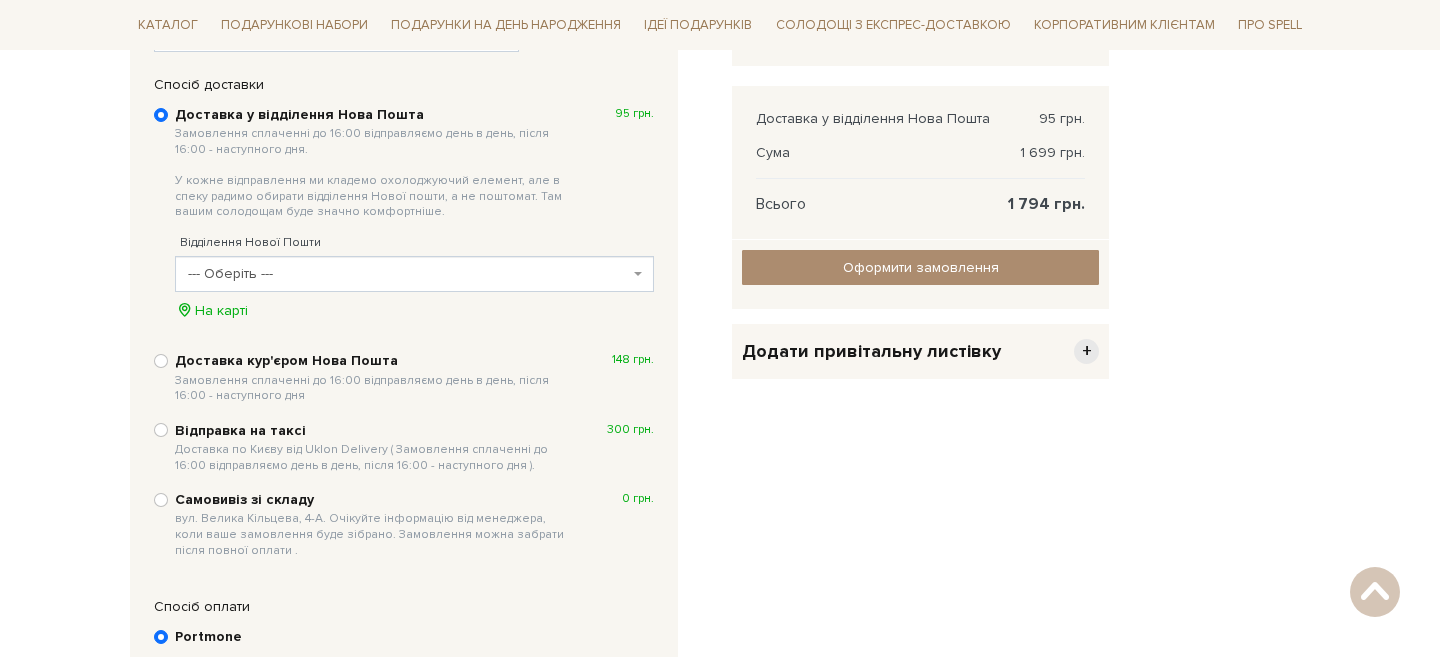 click on "--- Оберіть ---" at bounding box center (414, 274) 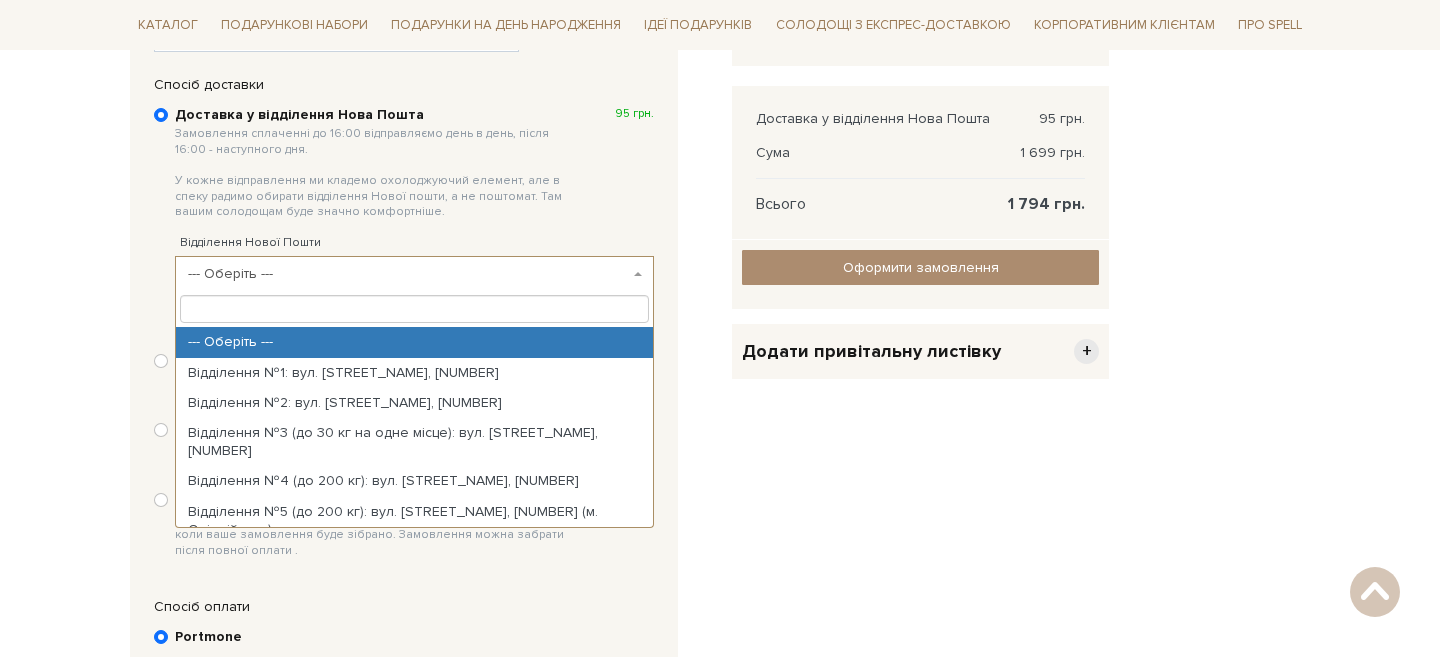 paste on "№[NUMBER]" 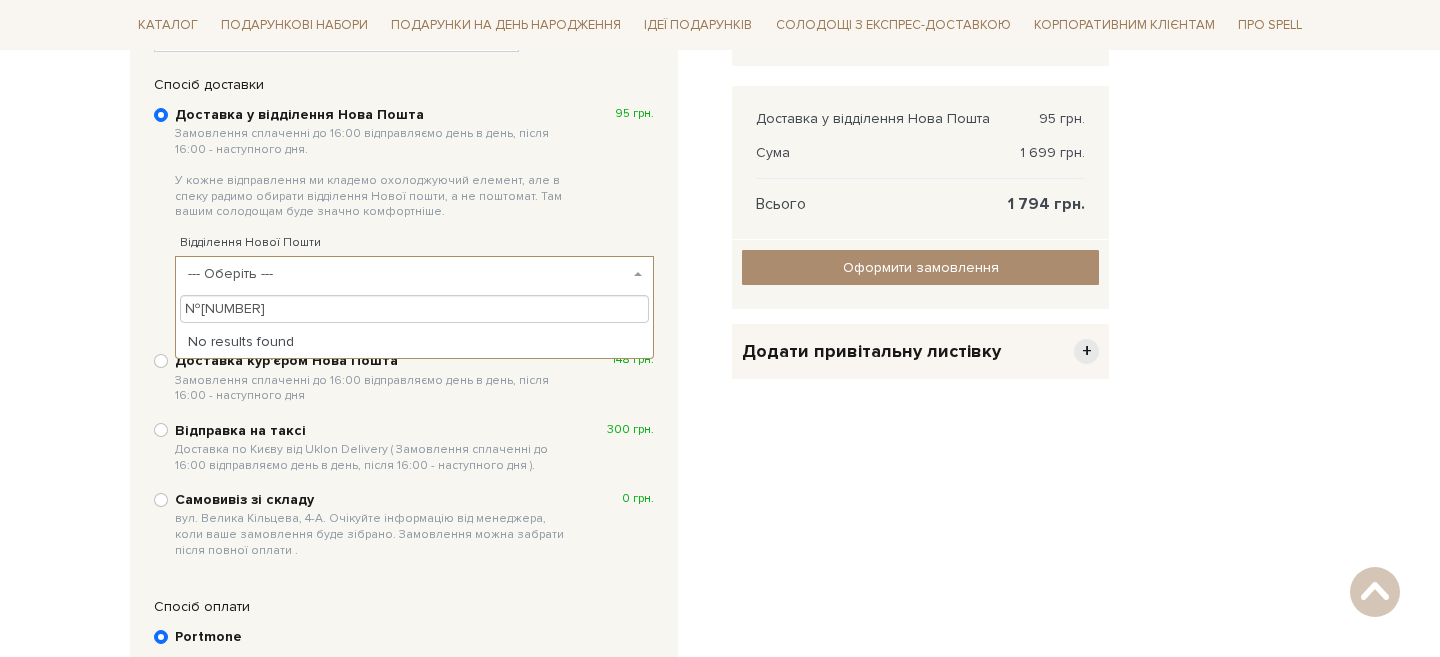 click on "№[NUMBER]" at bounding box center (414, 309) 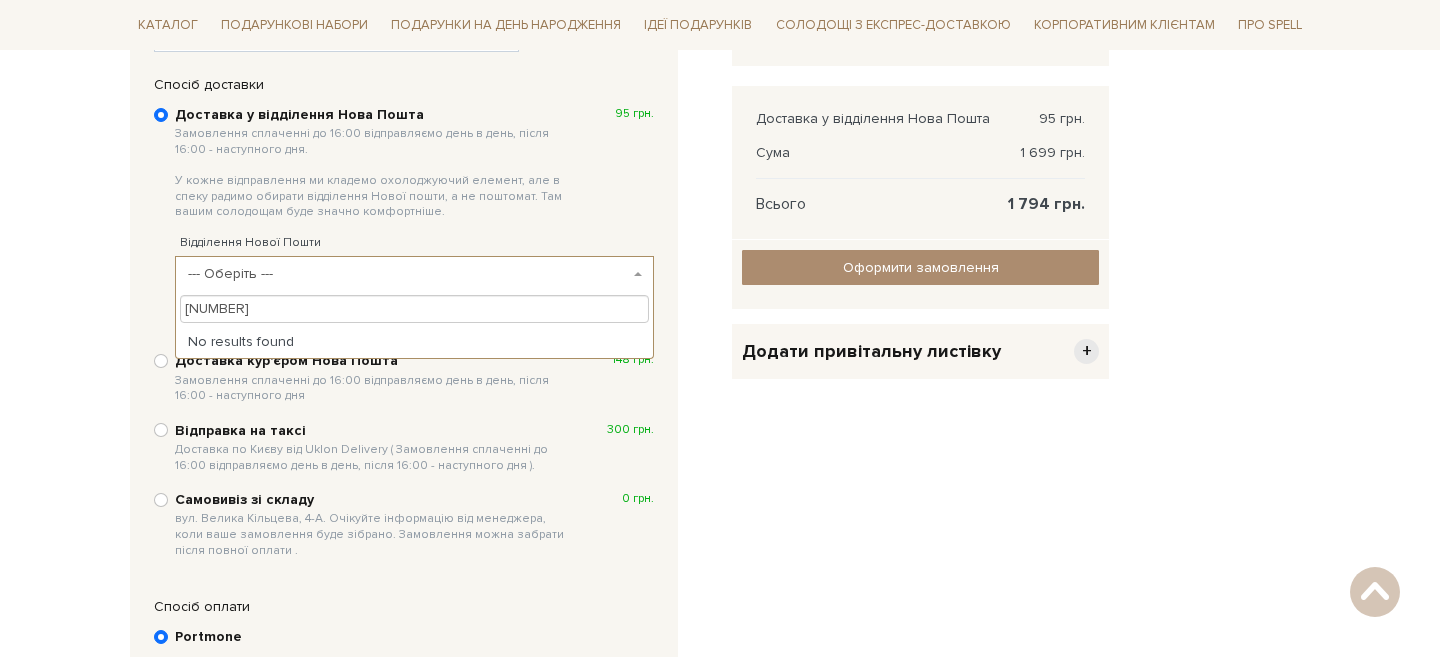click on "[NUMBER]" at bounding box center [414, 309] 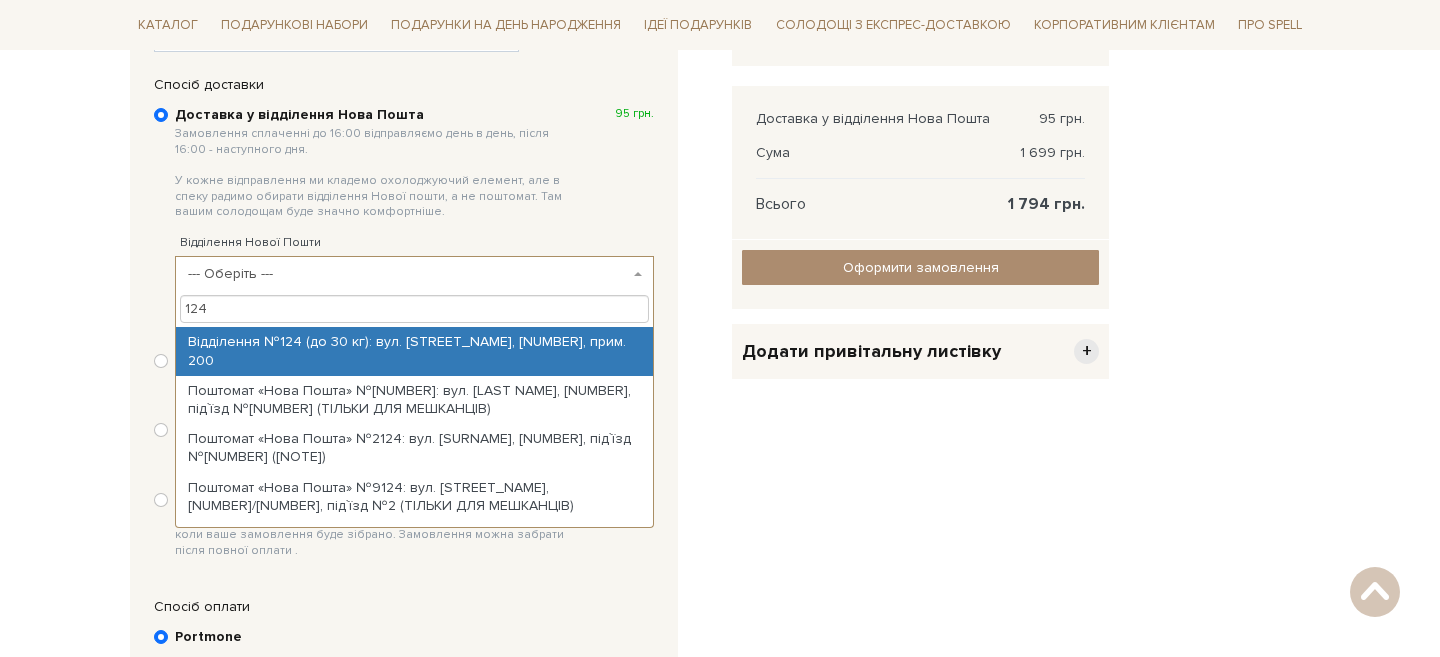 type on "124" 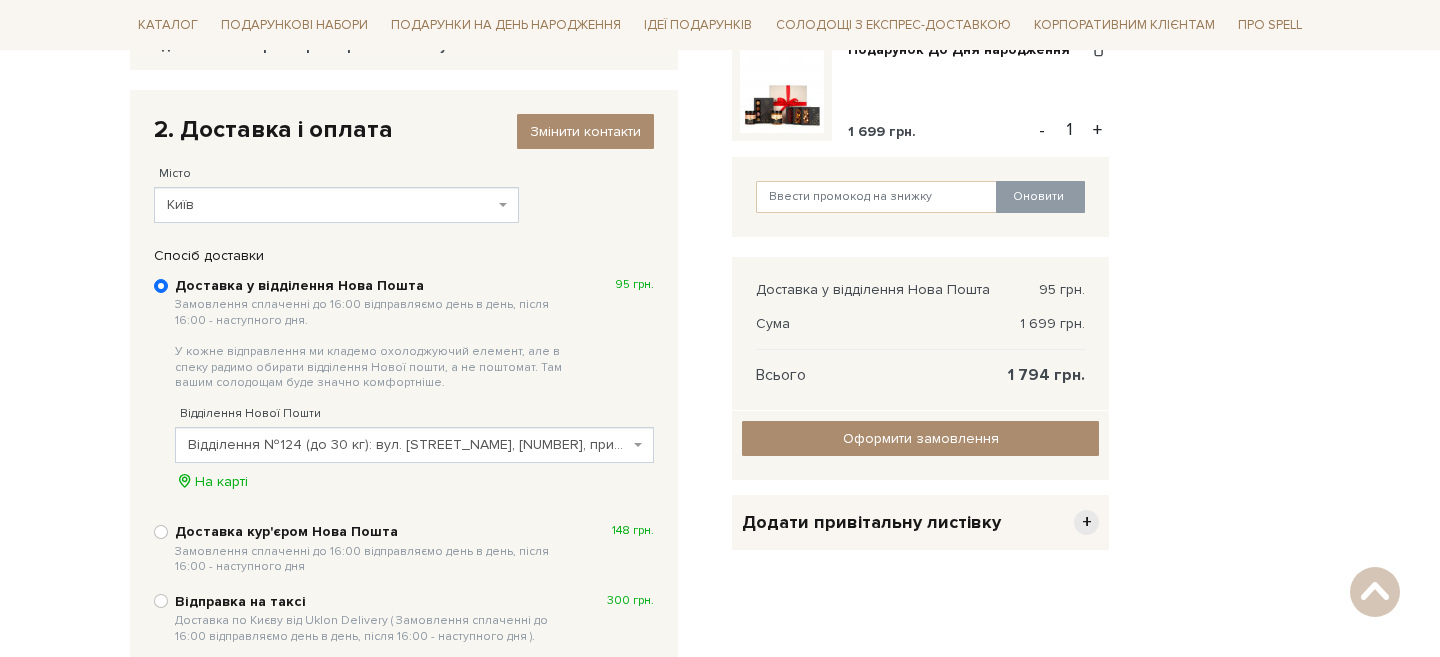 scroll, scrollTop: 289, scrollLeft: 0, axis: vertical 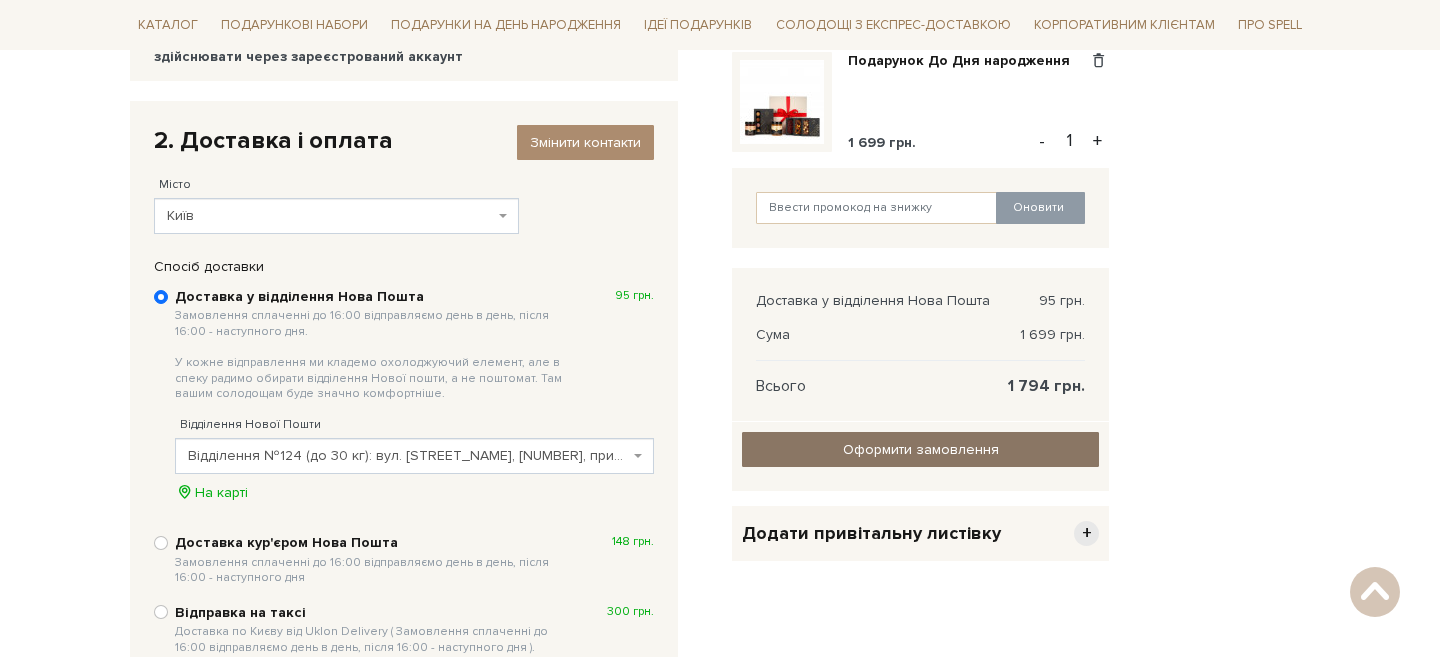 click on "Оформити замовлення" at bounding box center [920, 449] 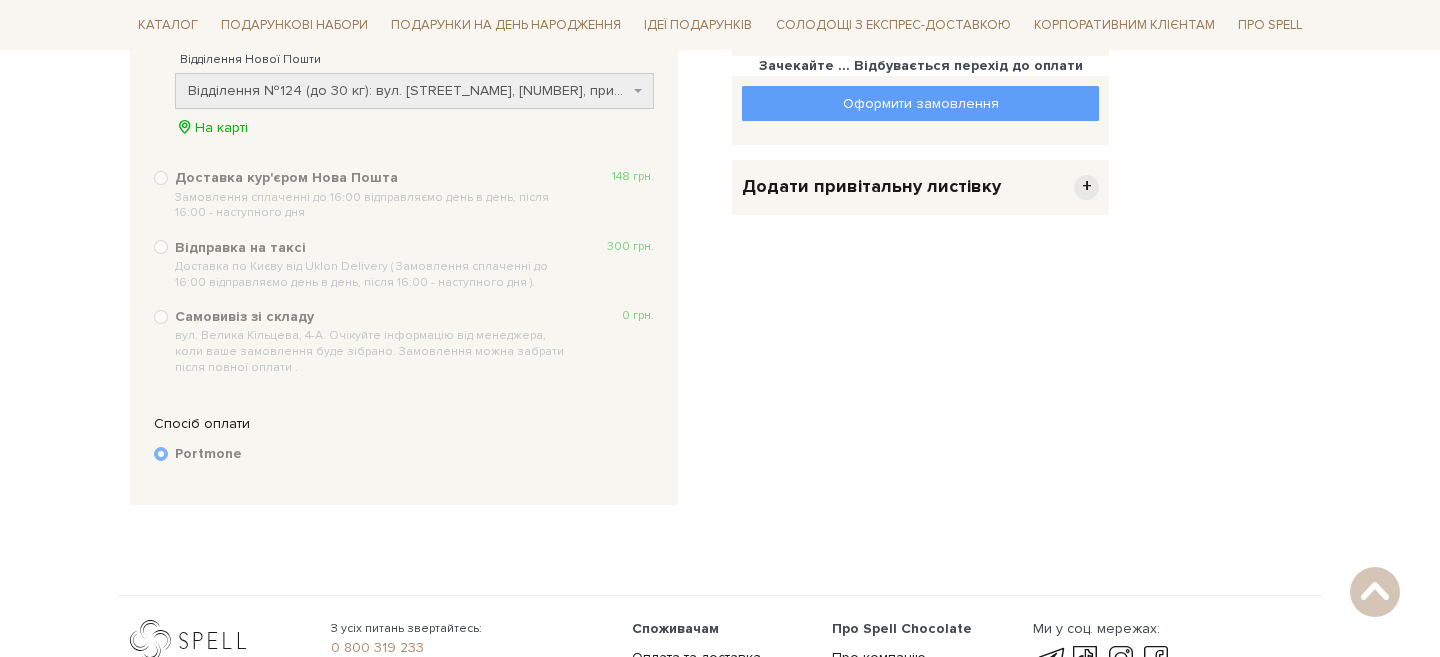 scroll, scrollTop: 640, scrollLeft: 0, axis: vertical 